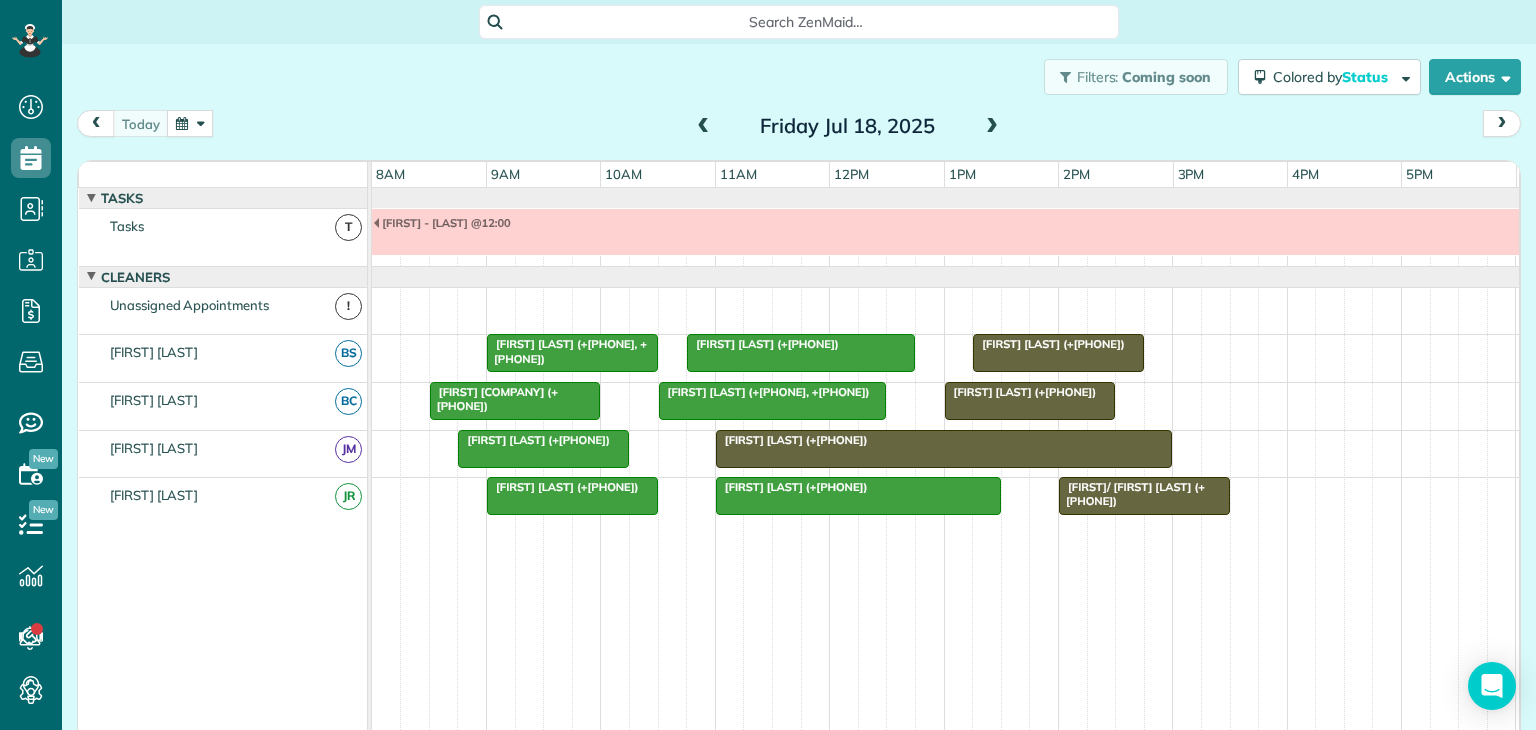 scroll, scrollTop: 0, scrollLeft: 0, axis: both 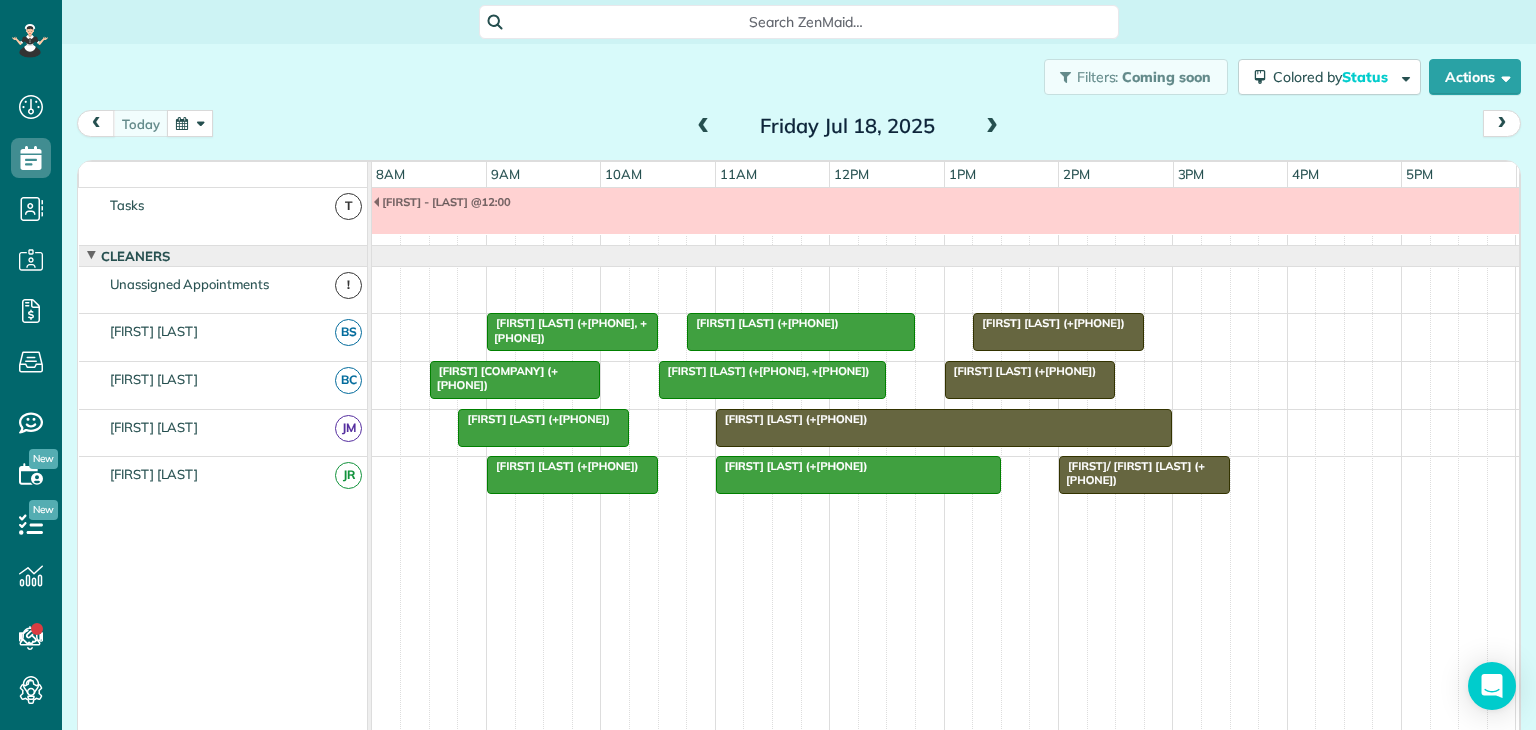 click at bounding box center [190, 123] 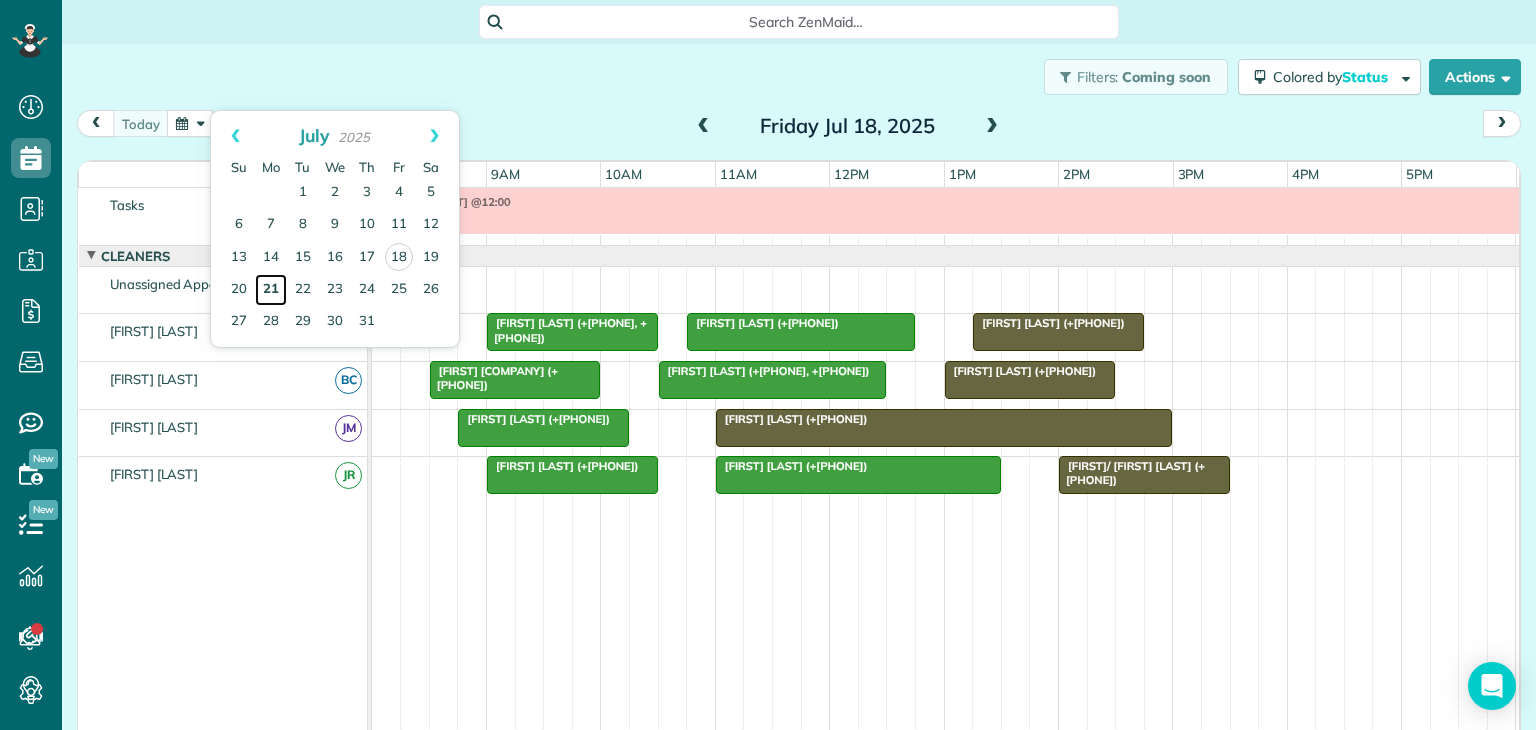 click on "21" at bounding box center (271, 290) 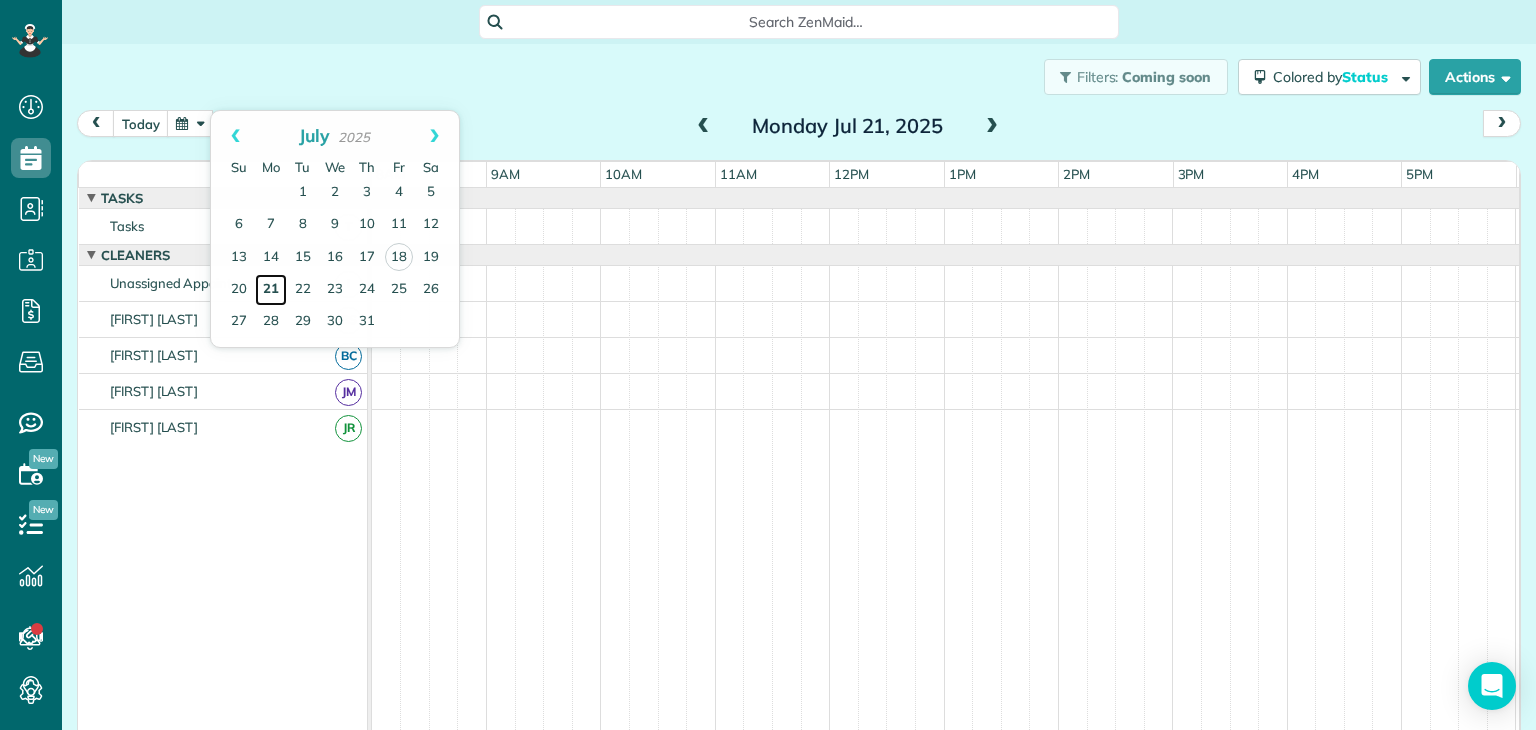 scroll, scrollTop: 0, scrollLeft: 0, axis: both 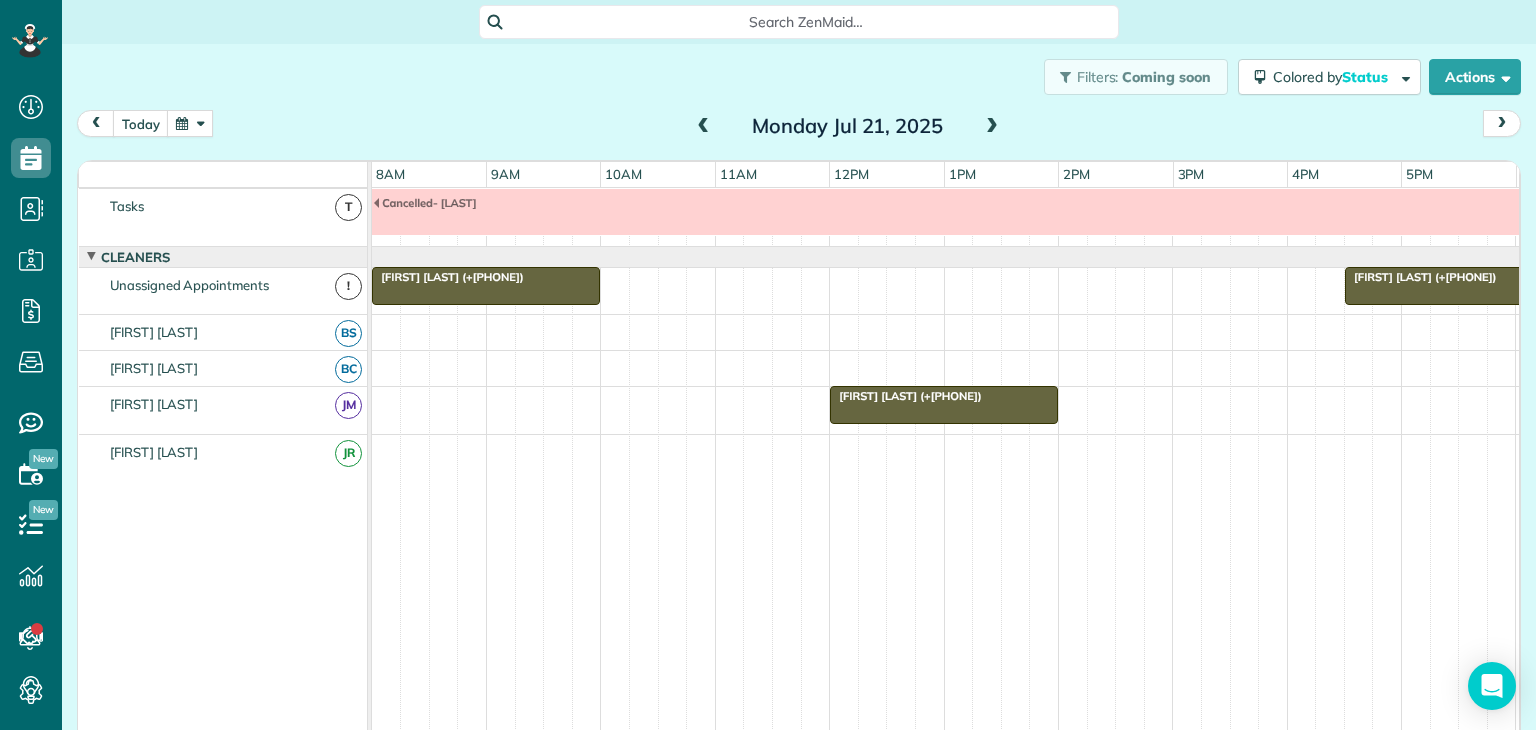 click at bounding box center [992, 127] 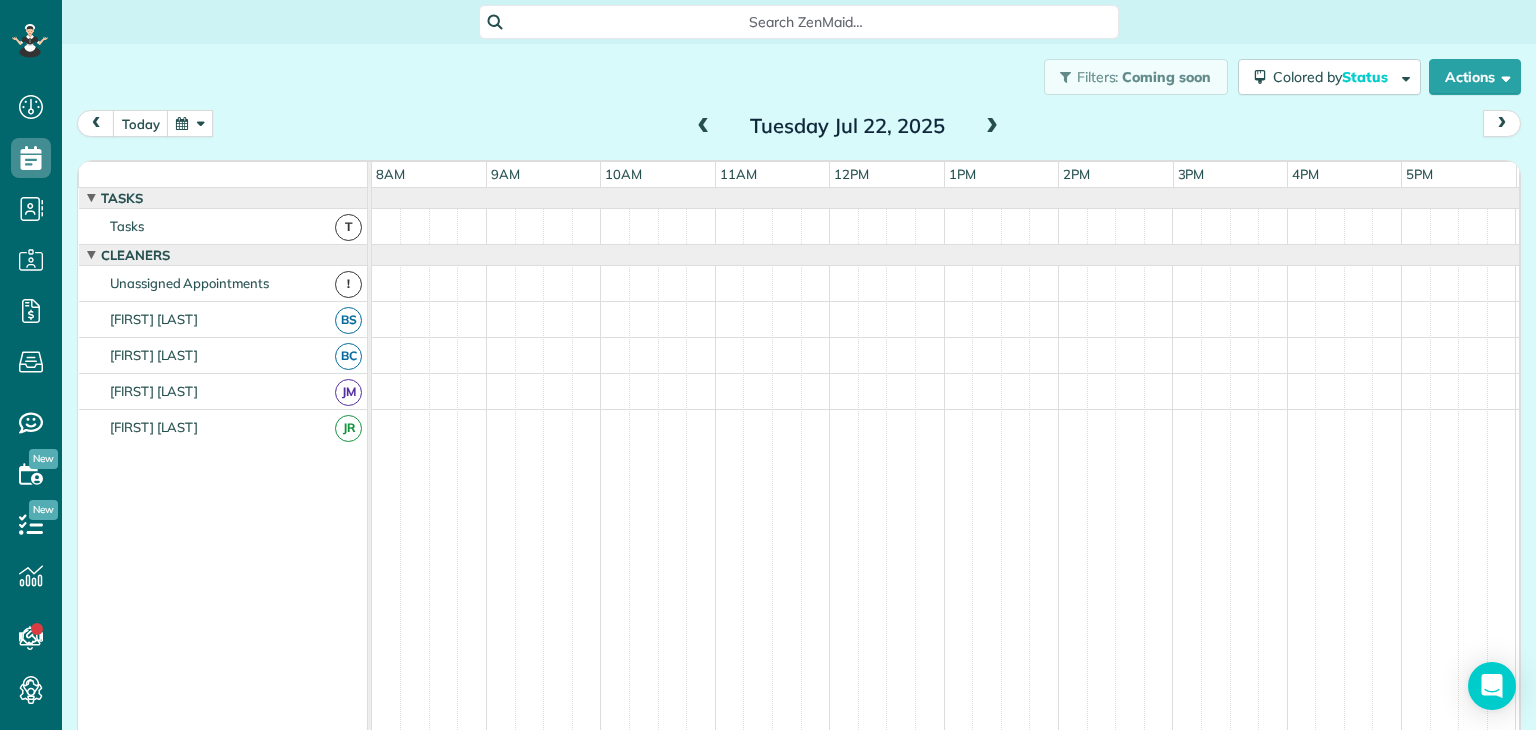scroll, scrollTop: 0, scrollLeft: 0, axis: both 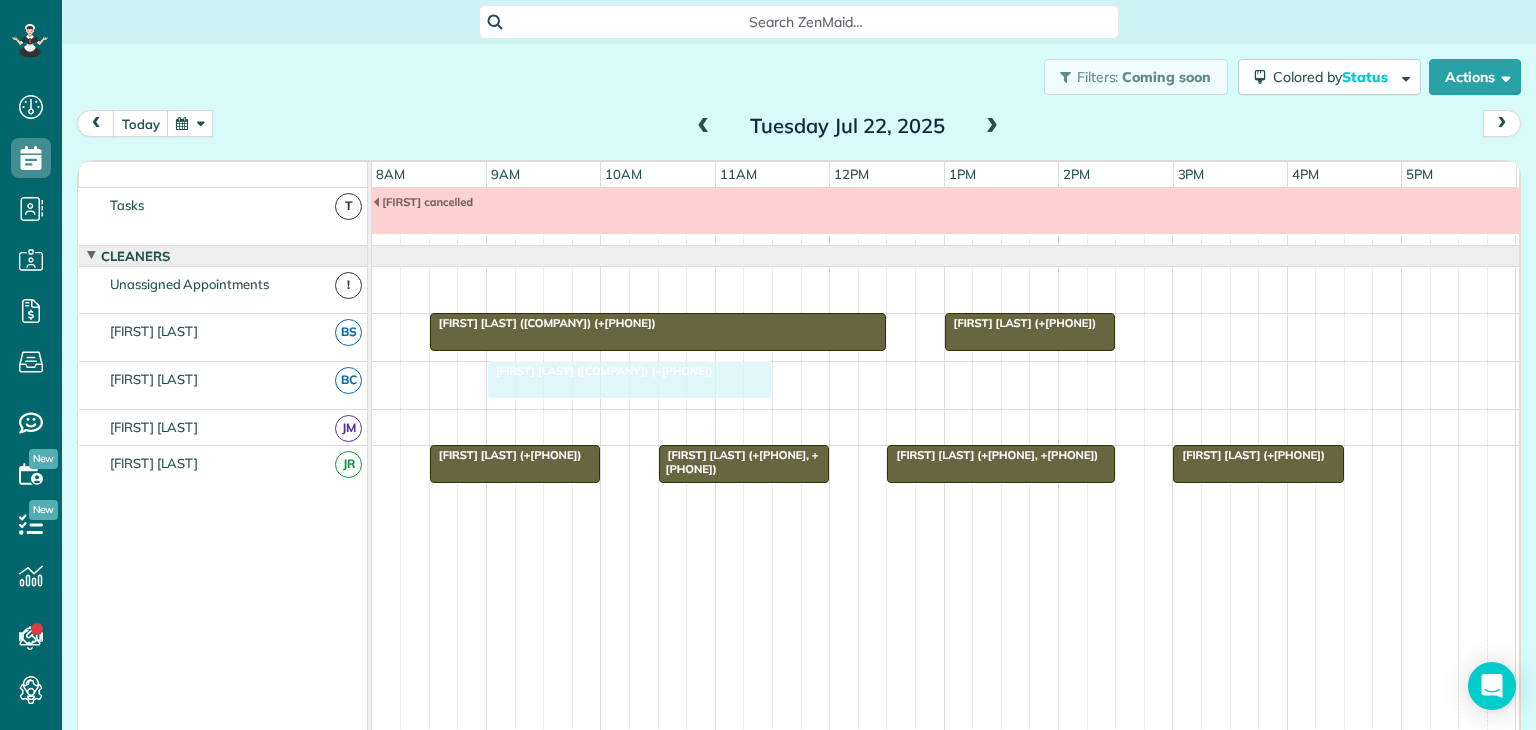 drag, startPoint x: 1102, startPoint y: 381, endPoint x: 630, endPoint y: 378, distance: 472.00952 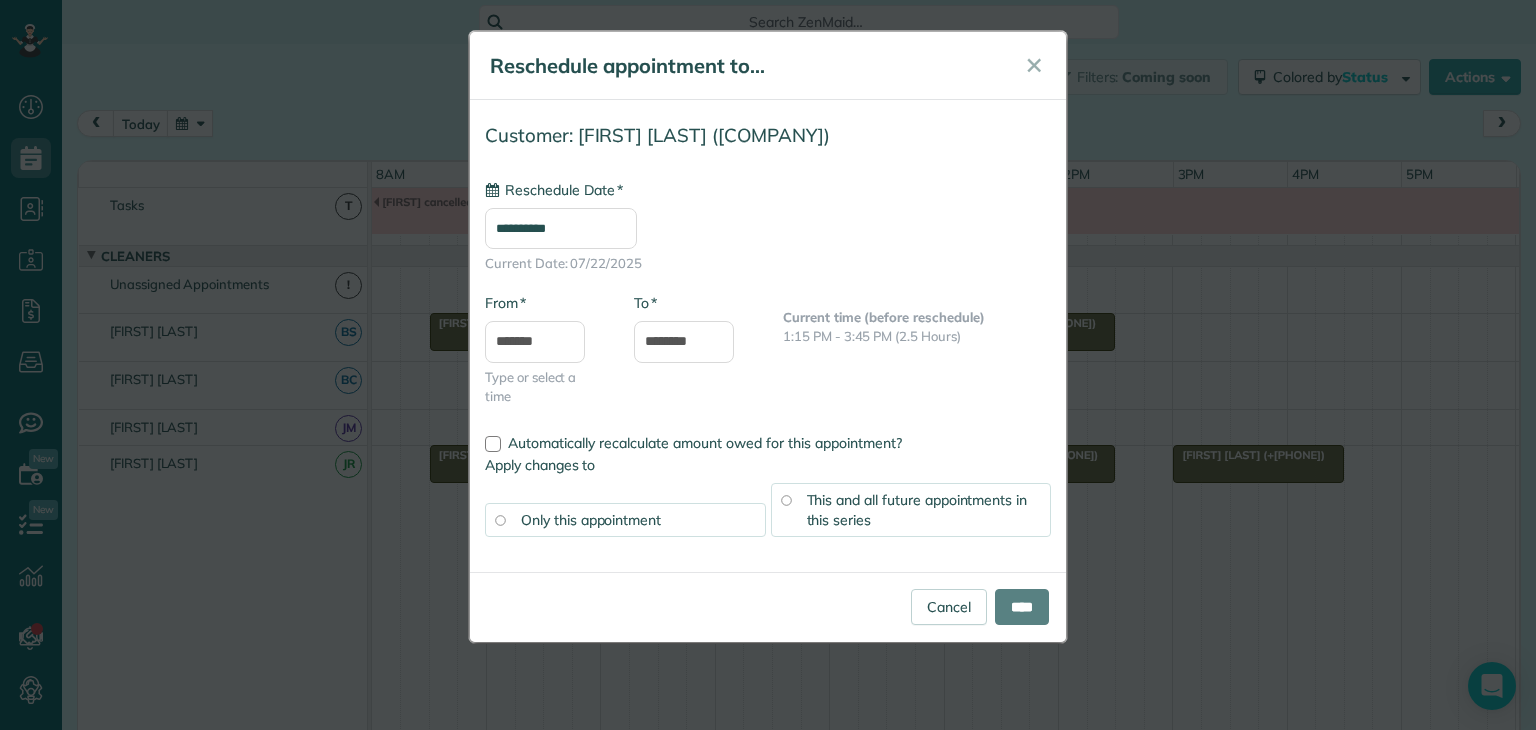 type on "**********" 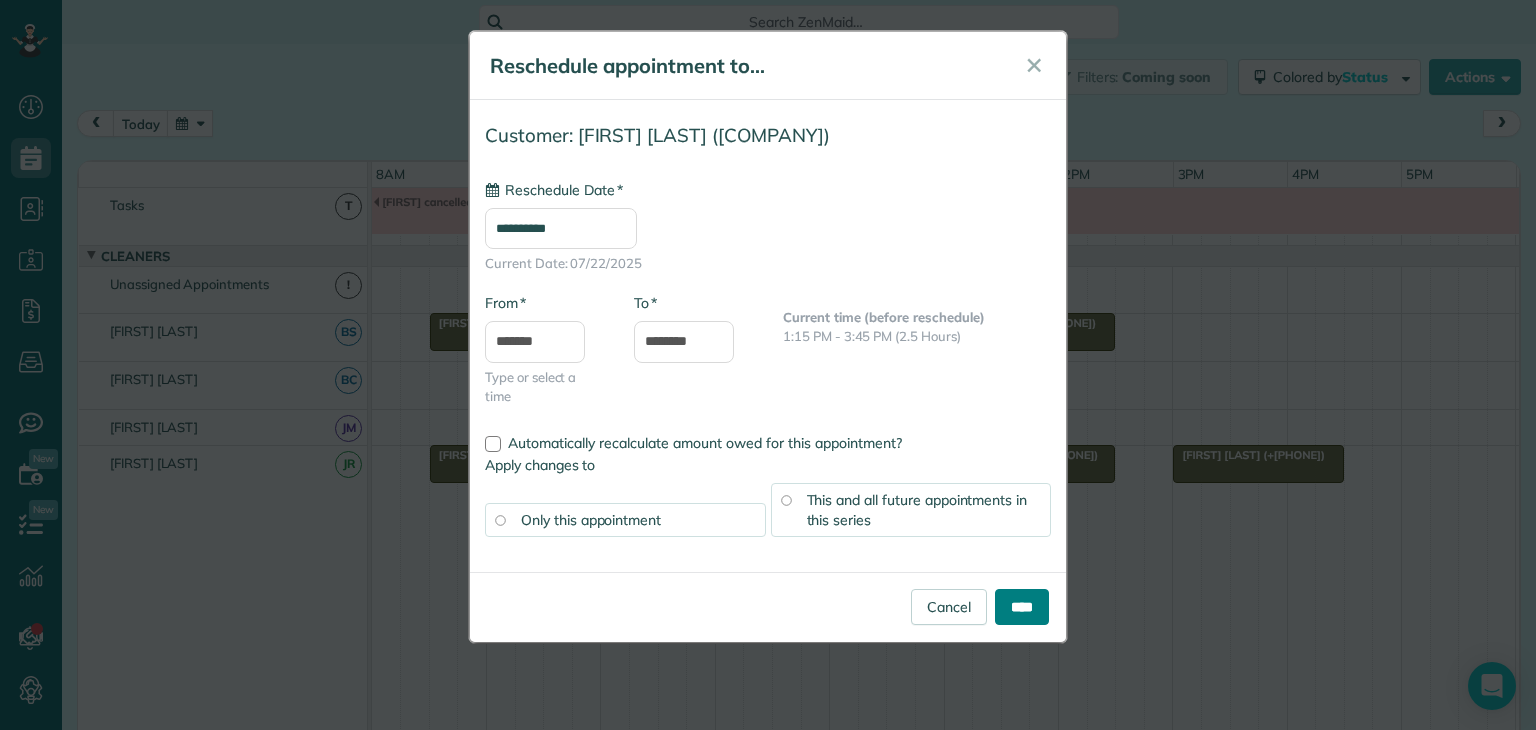click on "****" at bounding box center [1022, 607] 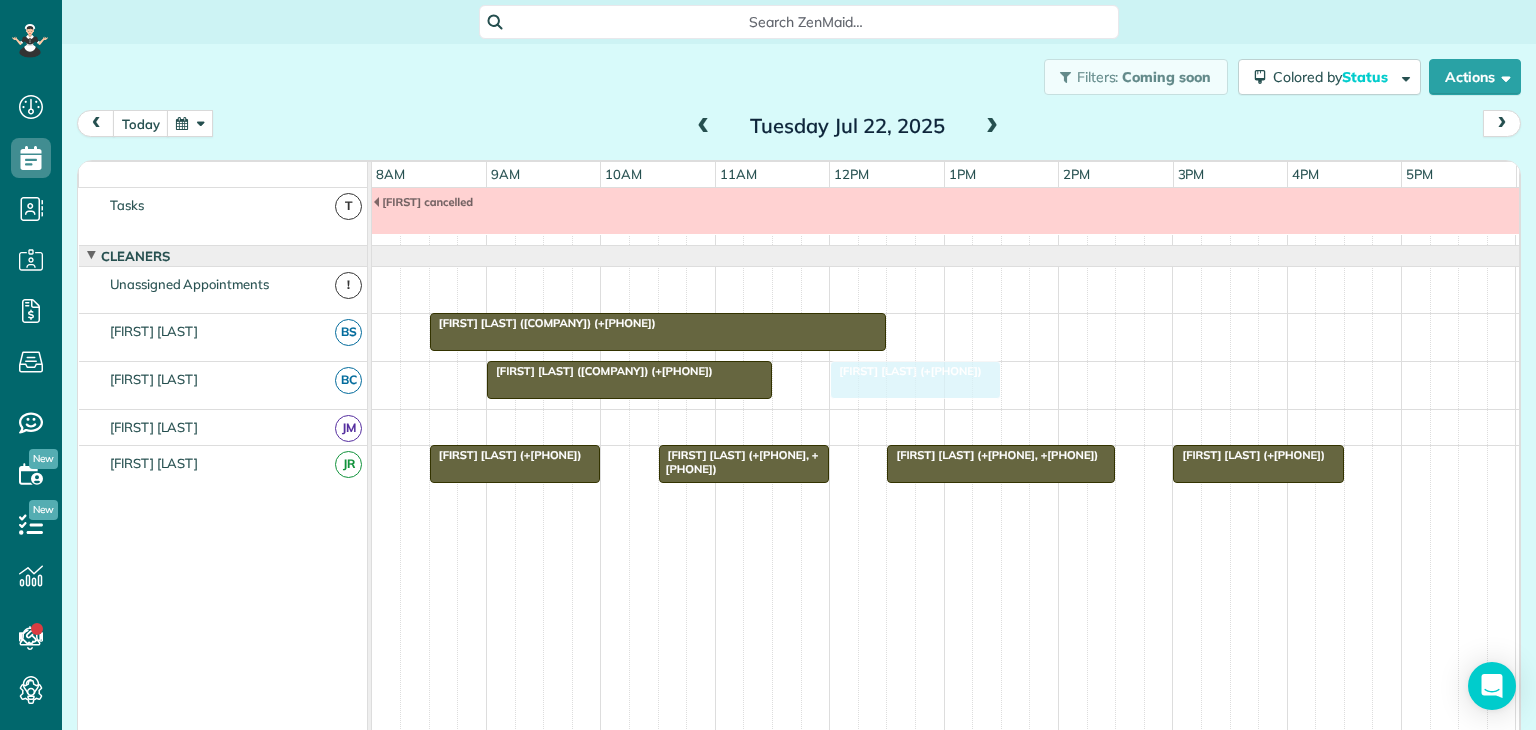 drag, startPoint x: 1016, startPoint y: 333, endPoint x: 906, endPoint y: 398, distance: 127.769325 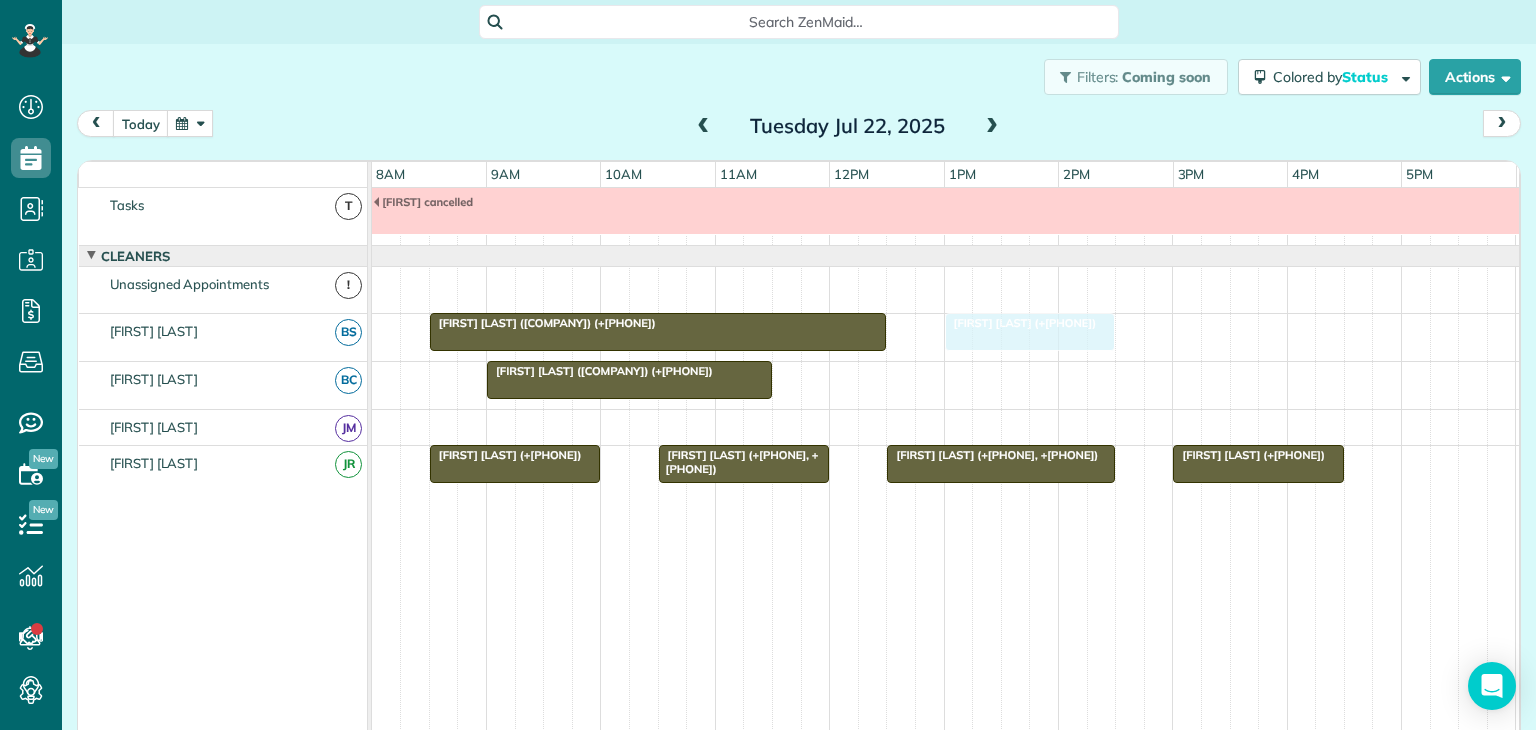drag, startPoint x: 912, startPoint y: 390, endPoint x: 1029, endPoint y: 330, distance: 131.48764 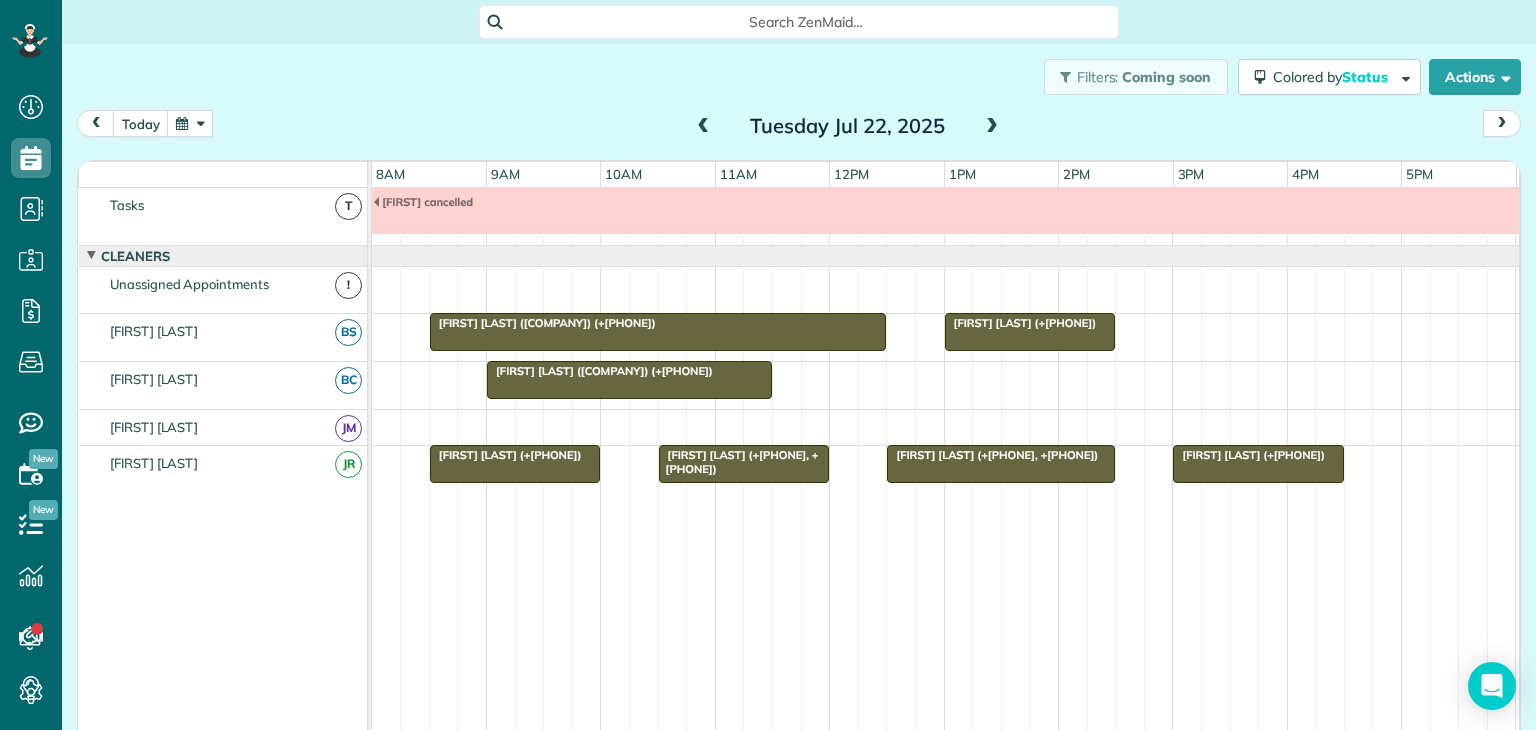 click at bounding box center [992, 127] 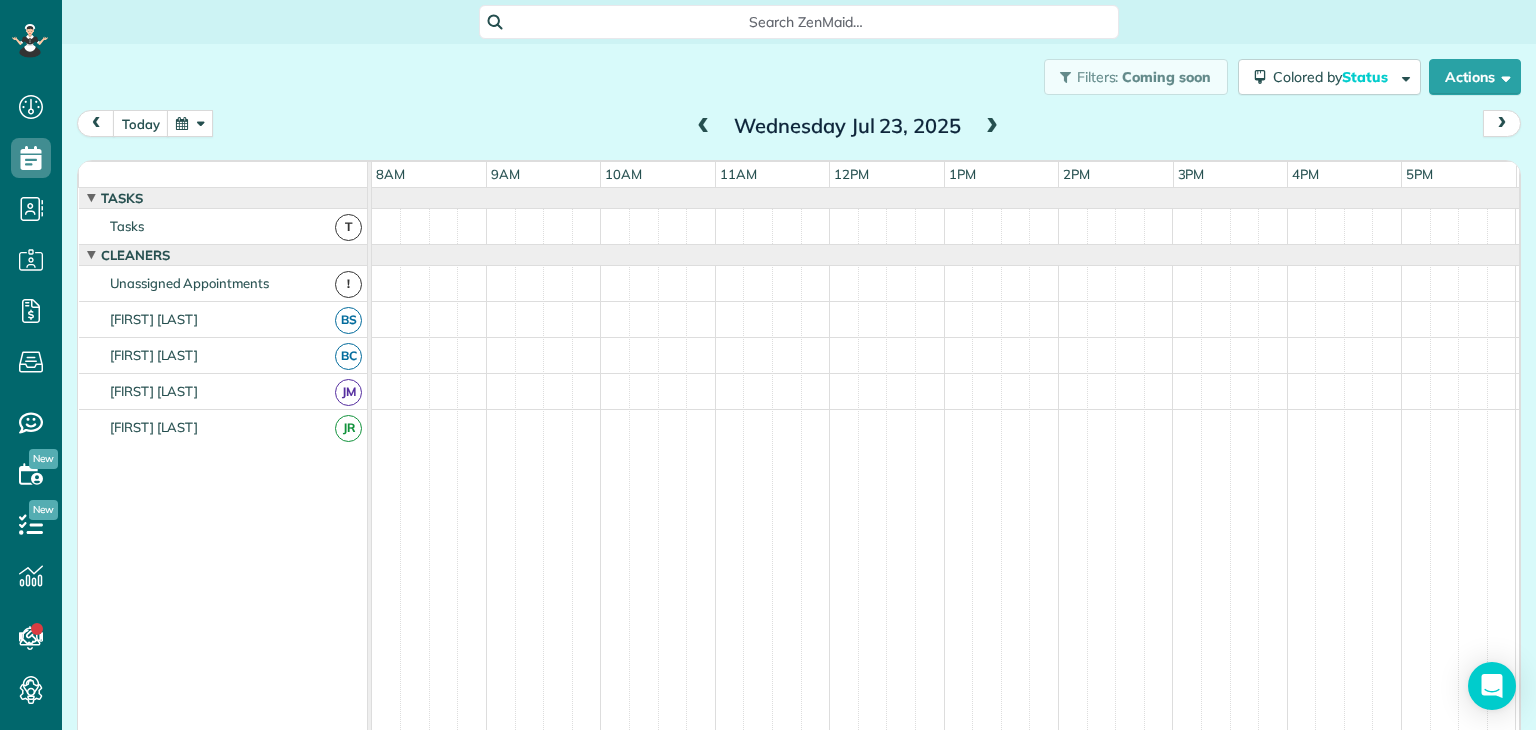 scroll, scrollTop: 0, scrollLeft: 0, axis: both 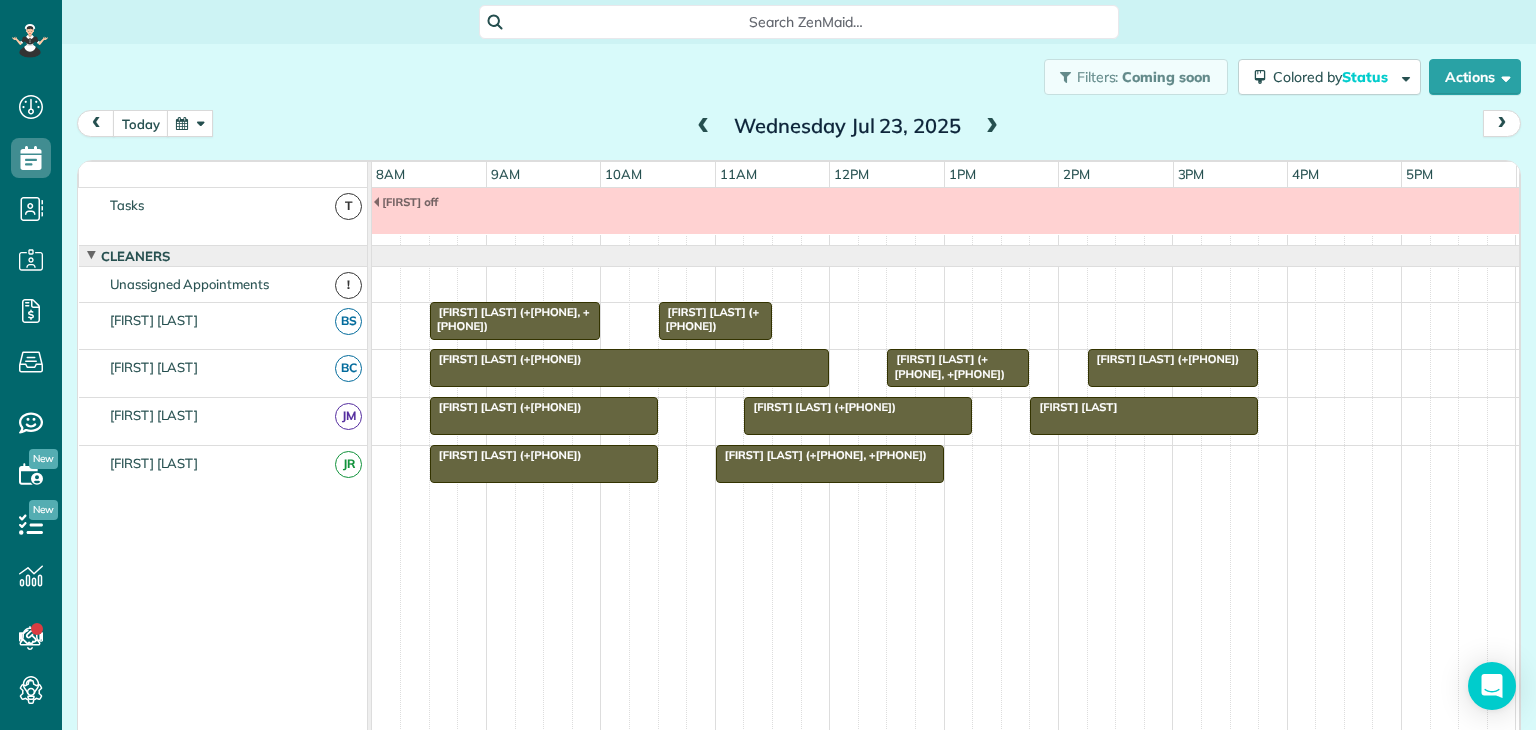 click at bounding box center (992, 127) 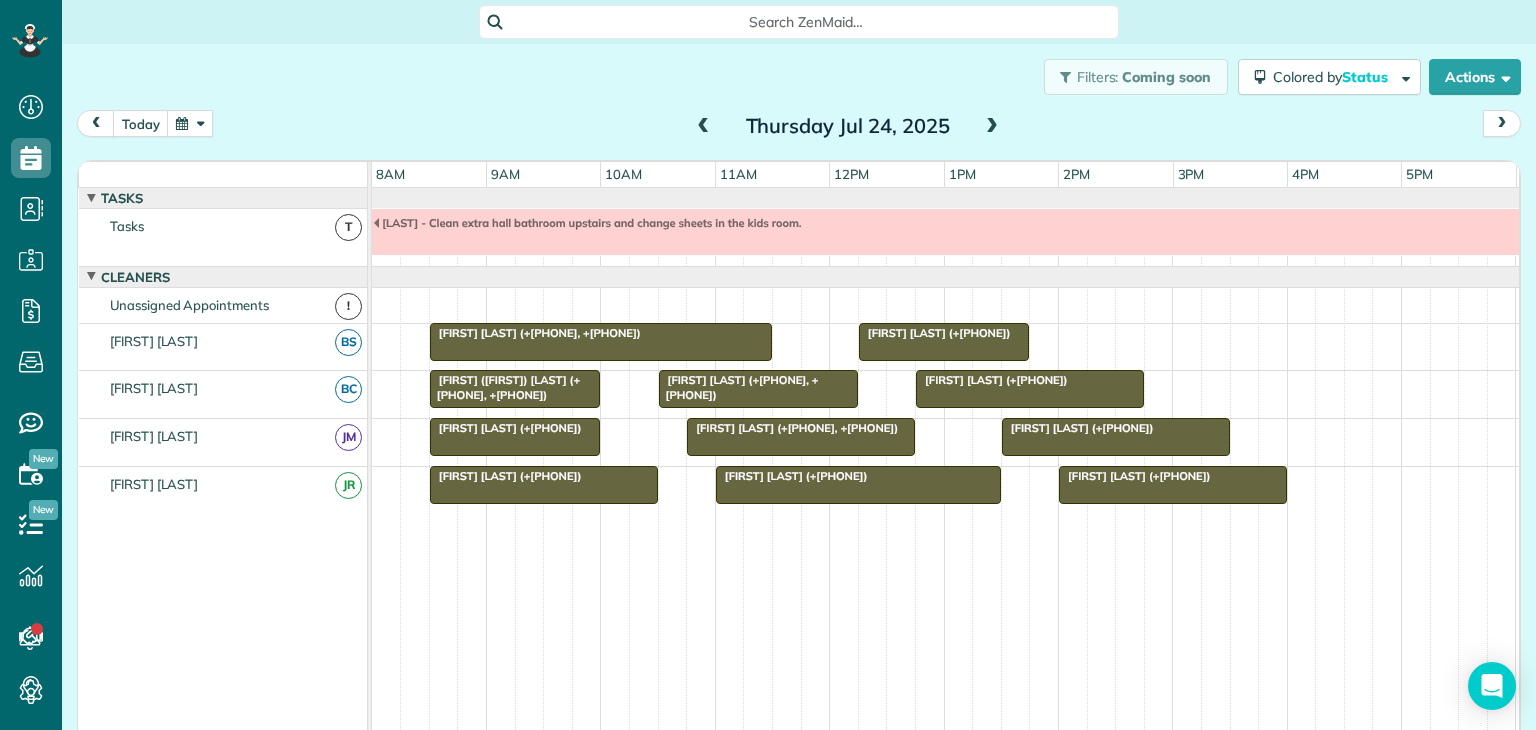scroll, scrollTop: 21, scrollLeft: 0, axis: vertical 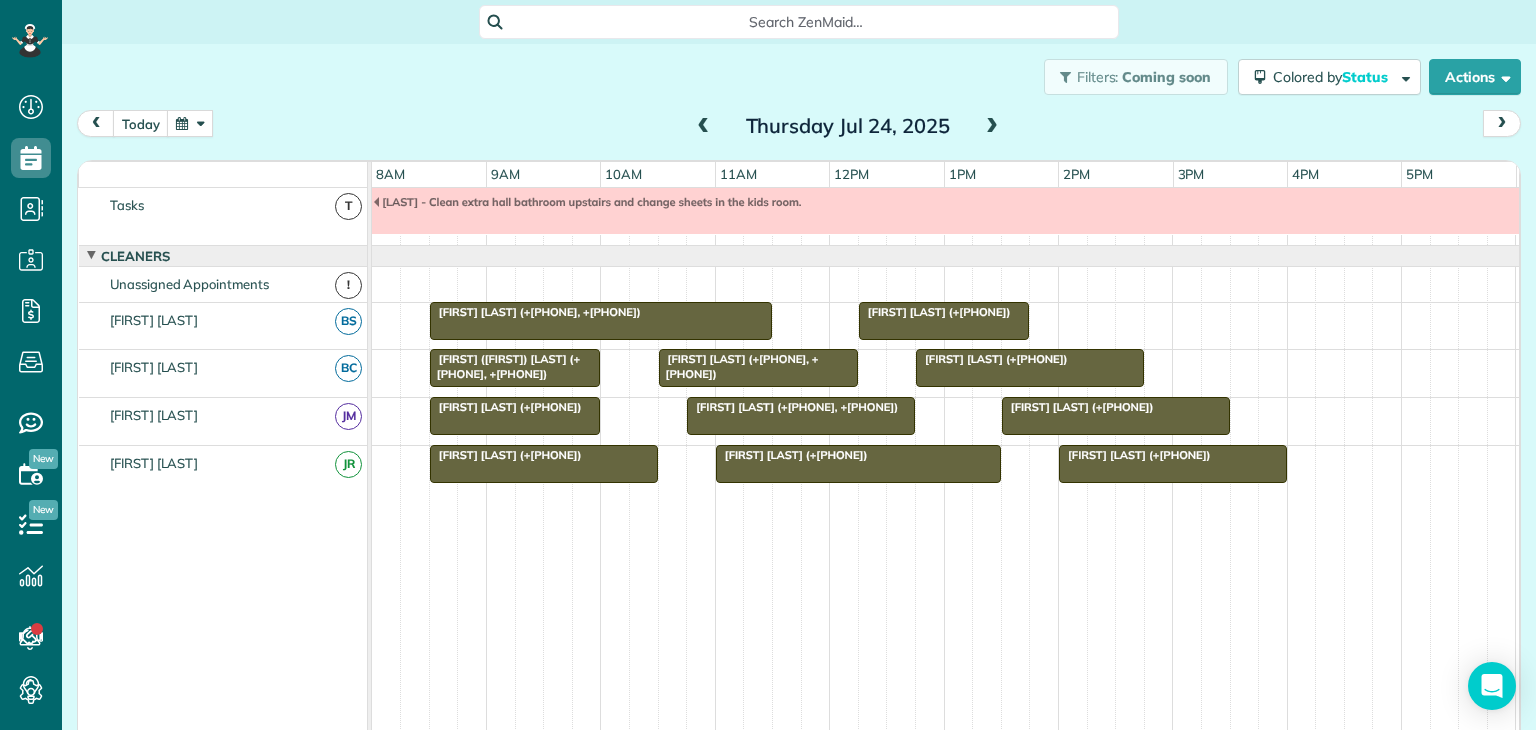 click at bounding box center (992, 127) 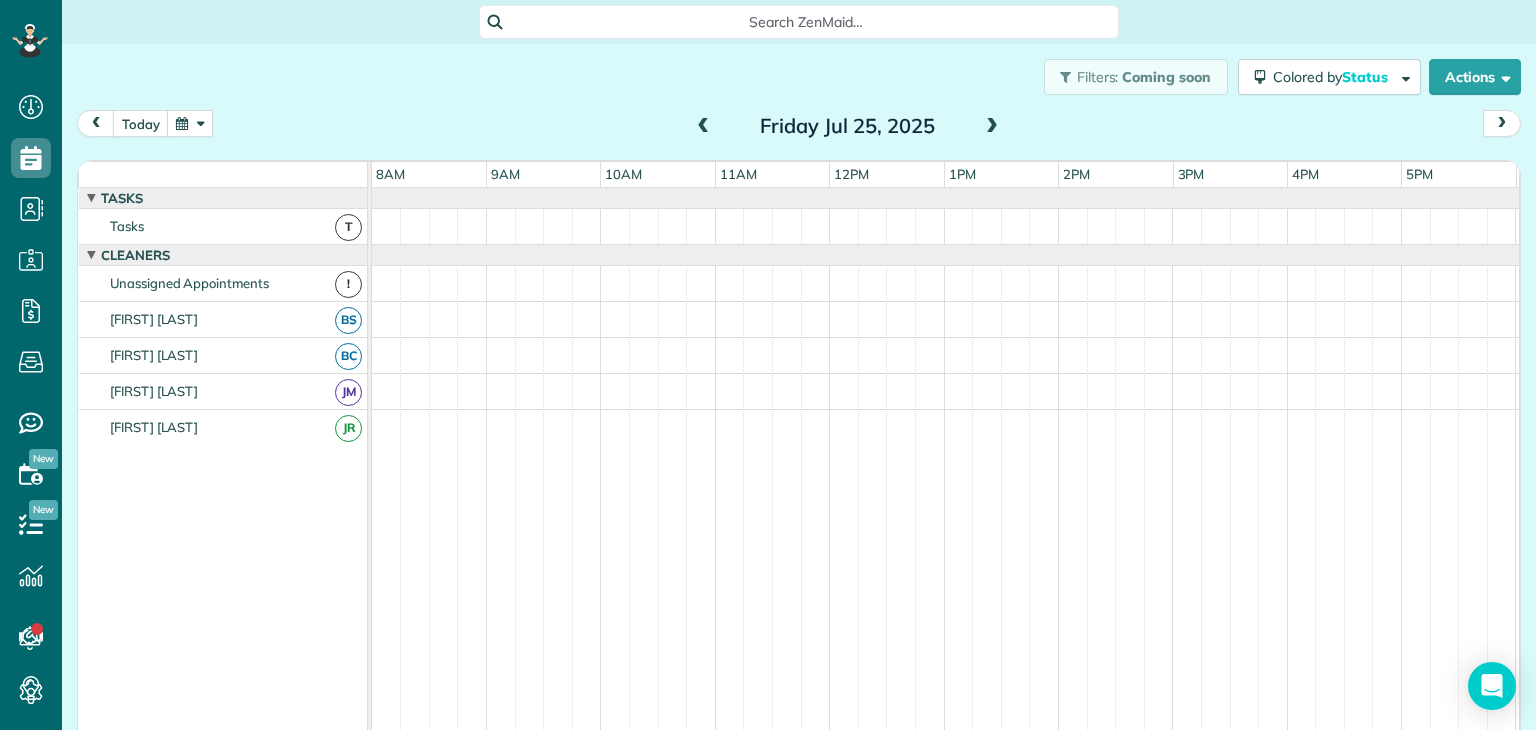 scroll, scrollTop: 0, scrollLeft: 0, axis: both 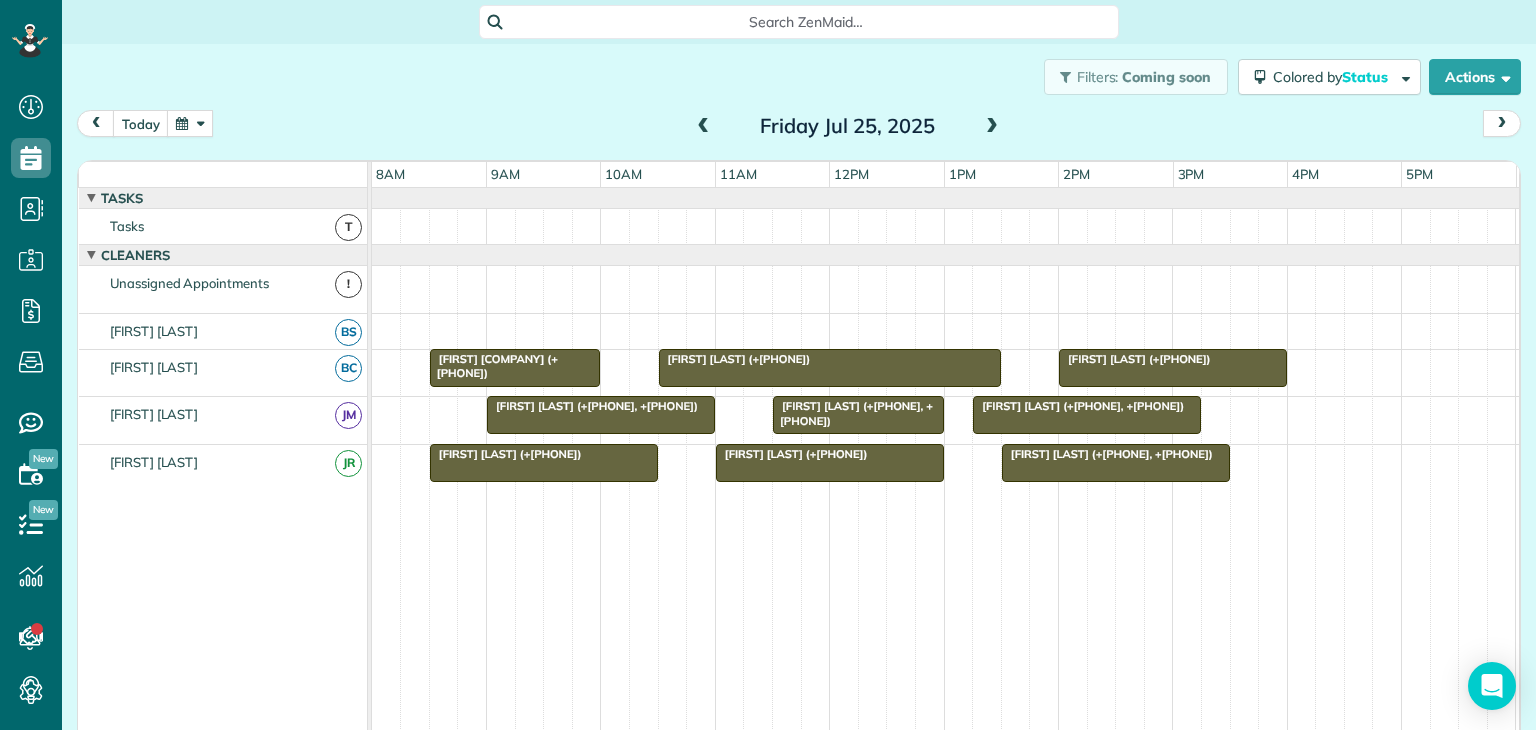 click at bounding box center [704, 127] 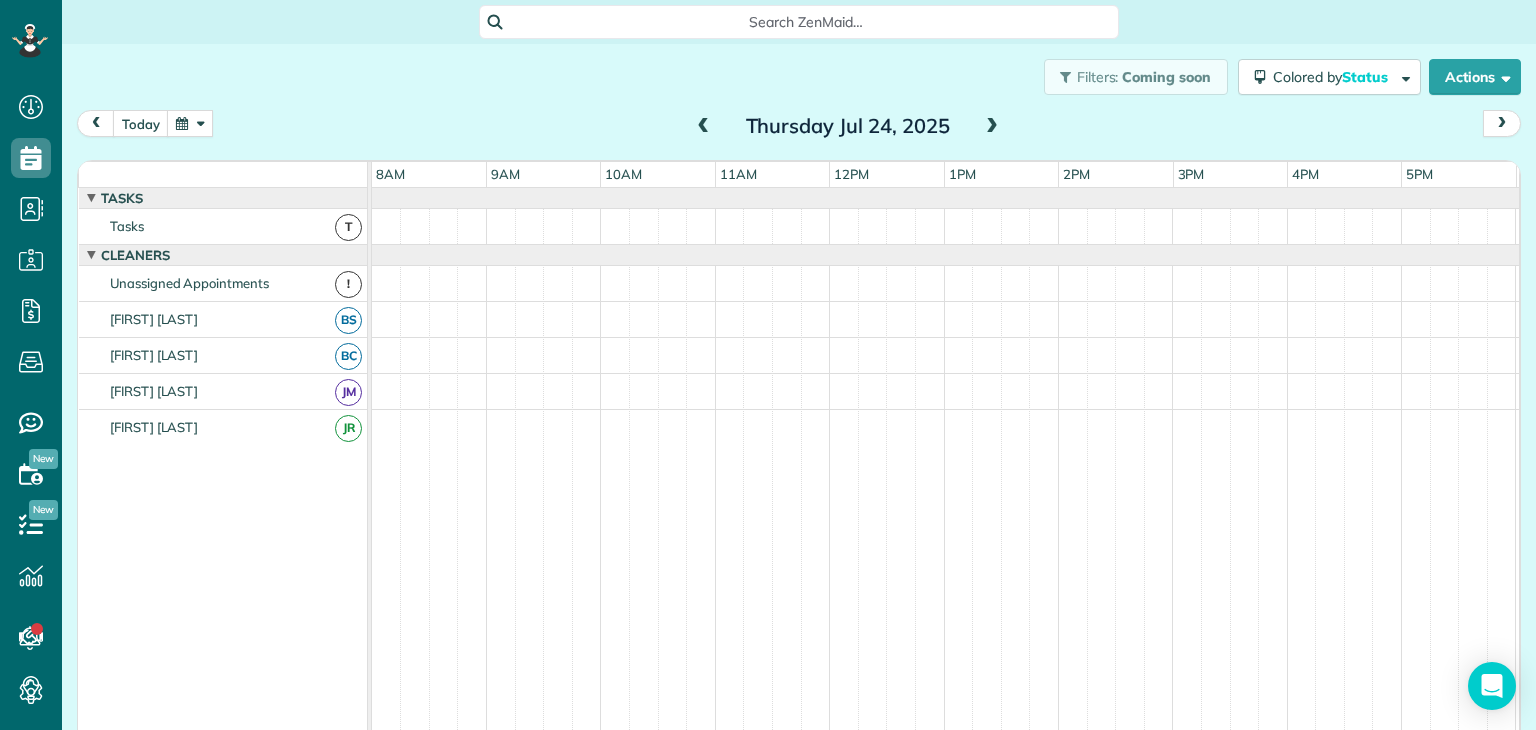 scroll, scrollTop: 21, scrollLeft: 0, axis: vertical 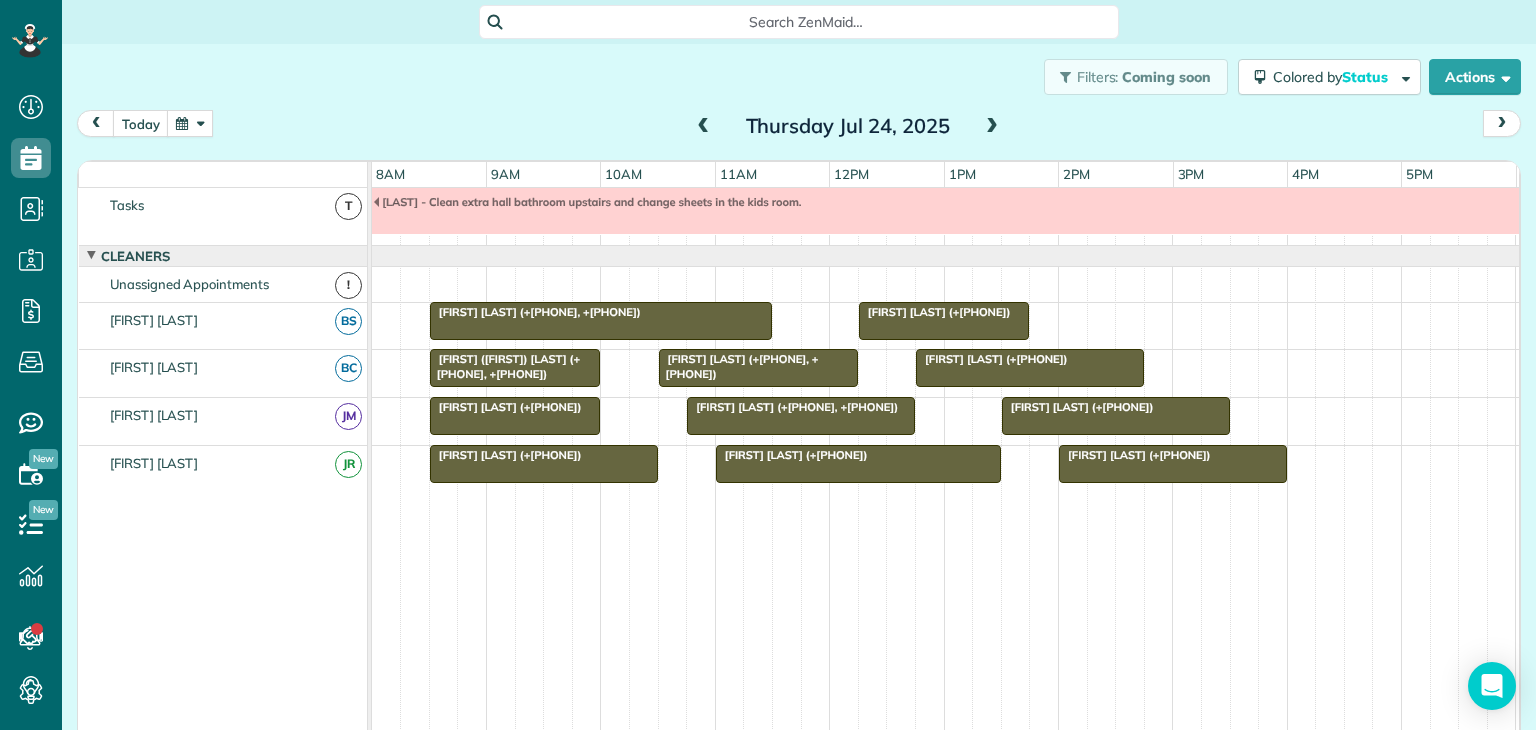 click at bounding box center [704, 127] 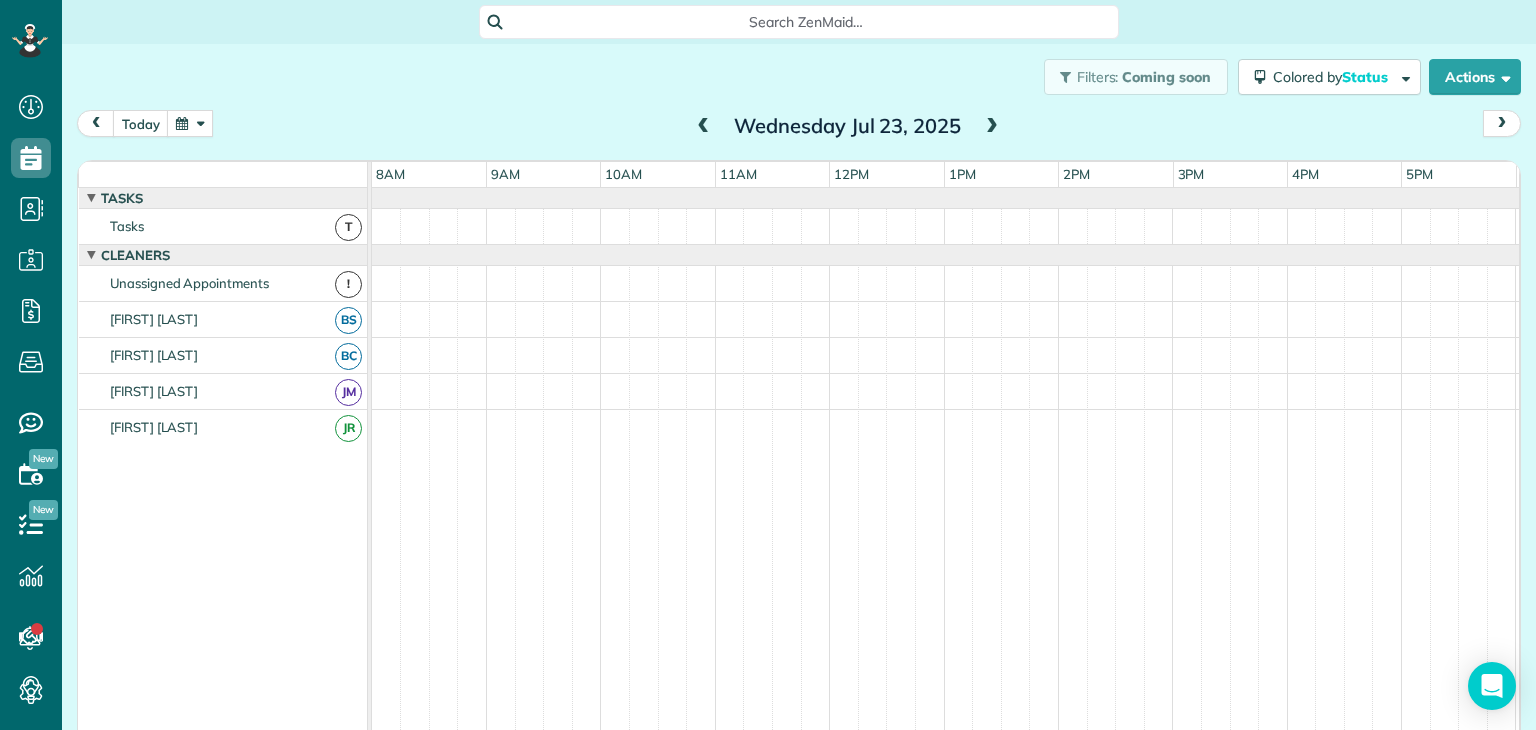 scroll, scrollTop: 0, scrollLeft: 0, axis: both 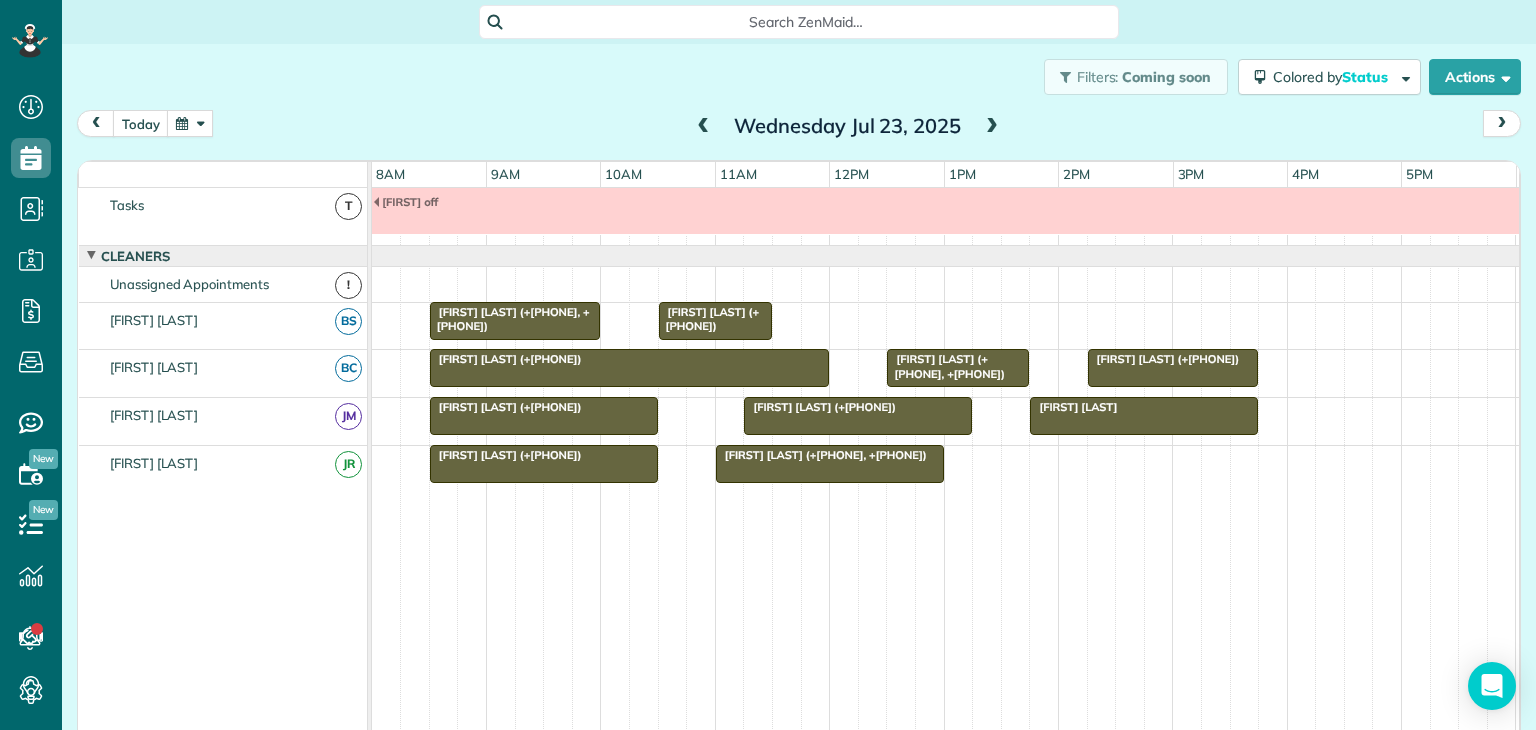 click at bounding box center (704, 127) 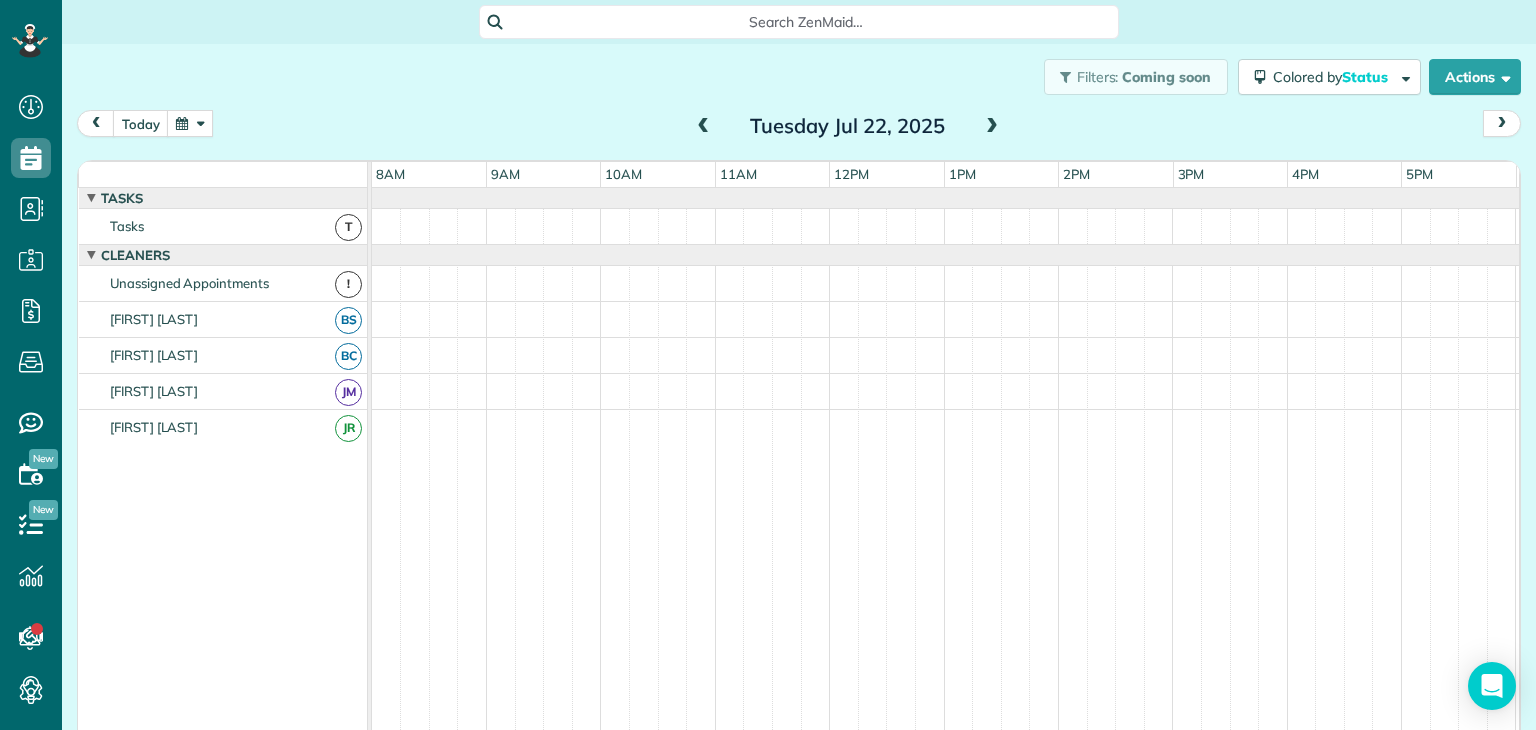 scroll, scrollTop: 0, scrollLeft: 0, axis: both 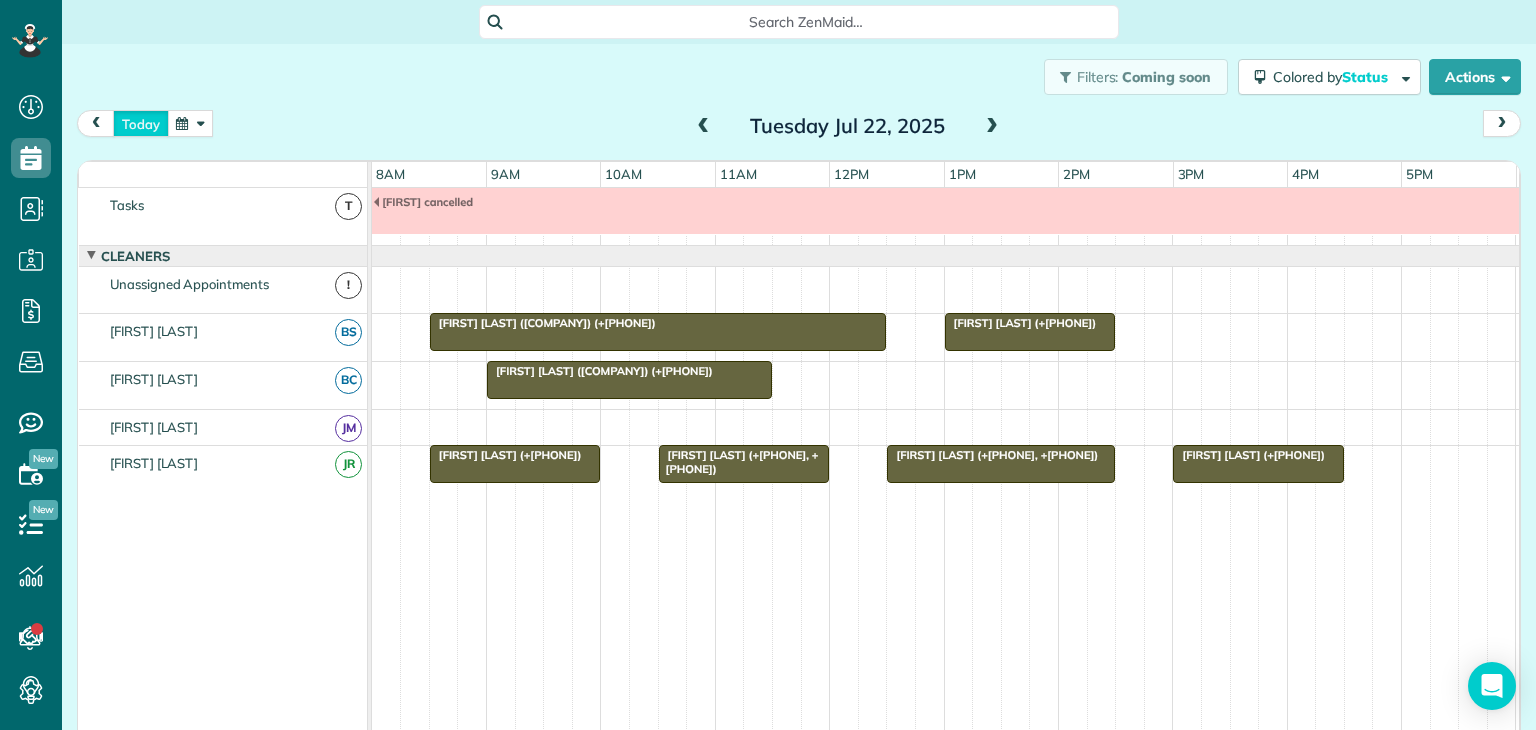 click on "today" at bounding box center (141, 123) 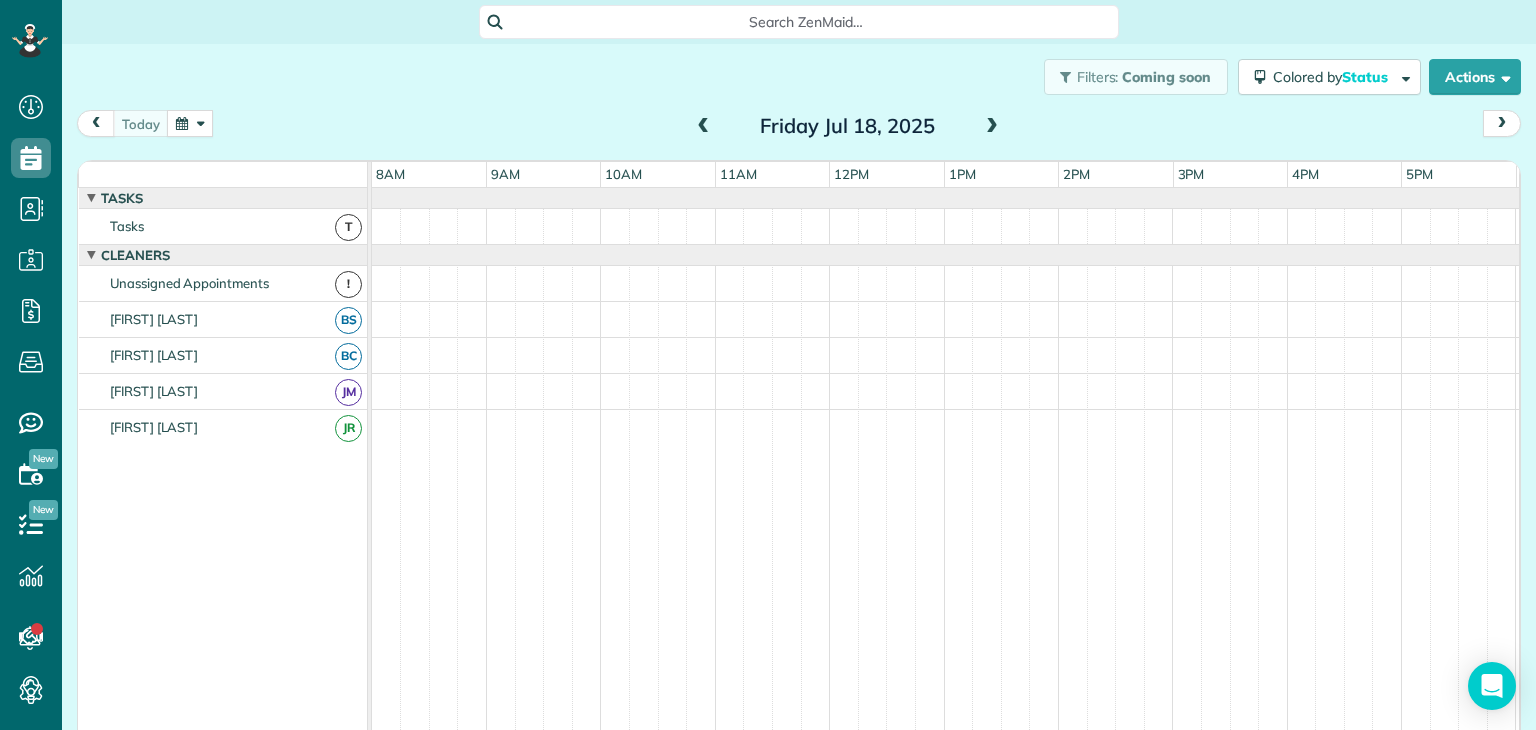 scroll, scrollTop: 0, scrollLeft: 0, axis: both 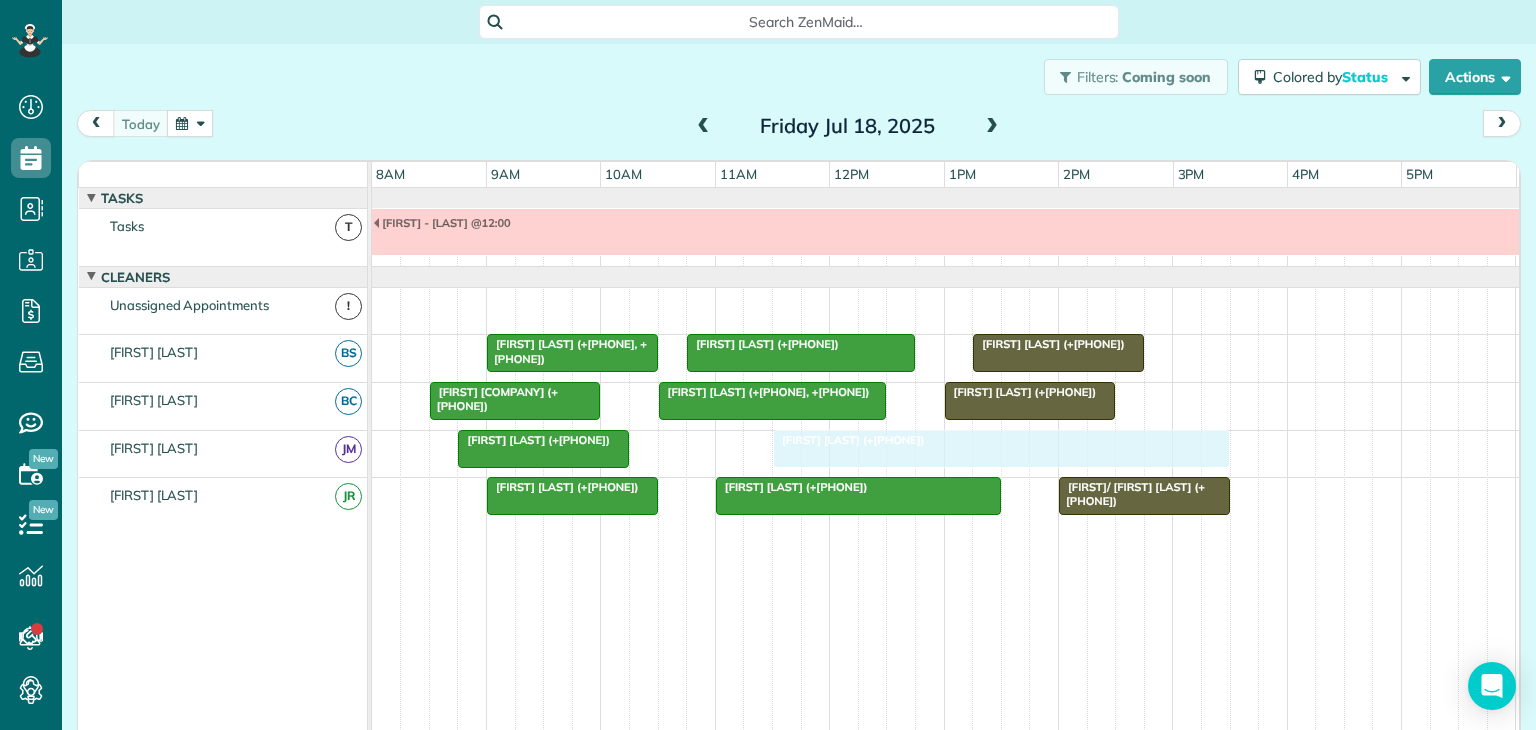 drag, startPoint x: 962, startPoint y: 445, endPoint x: 1012, endPoint y: 461, distance: 52.49762 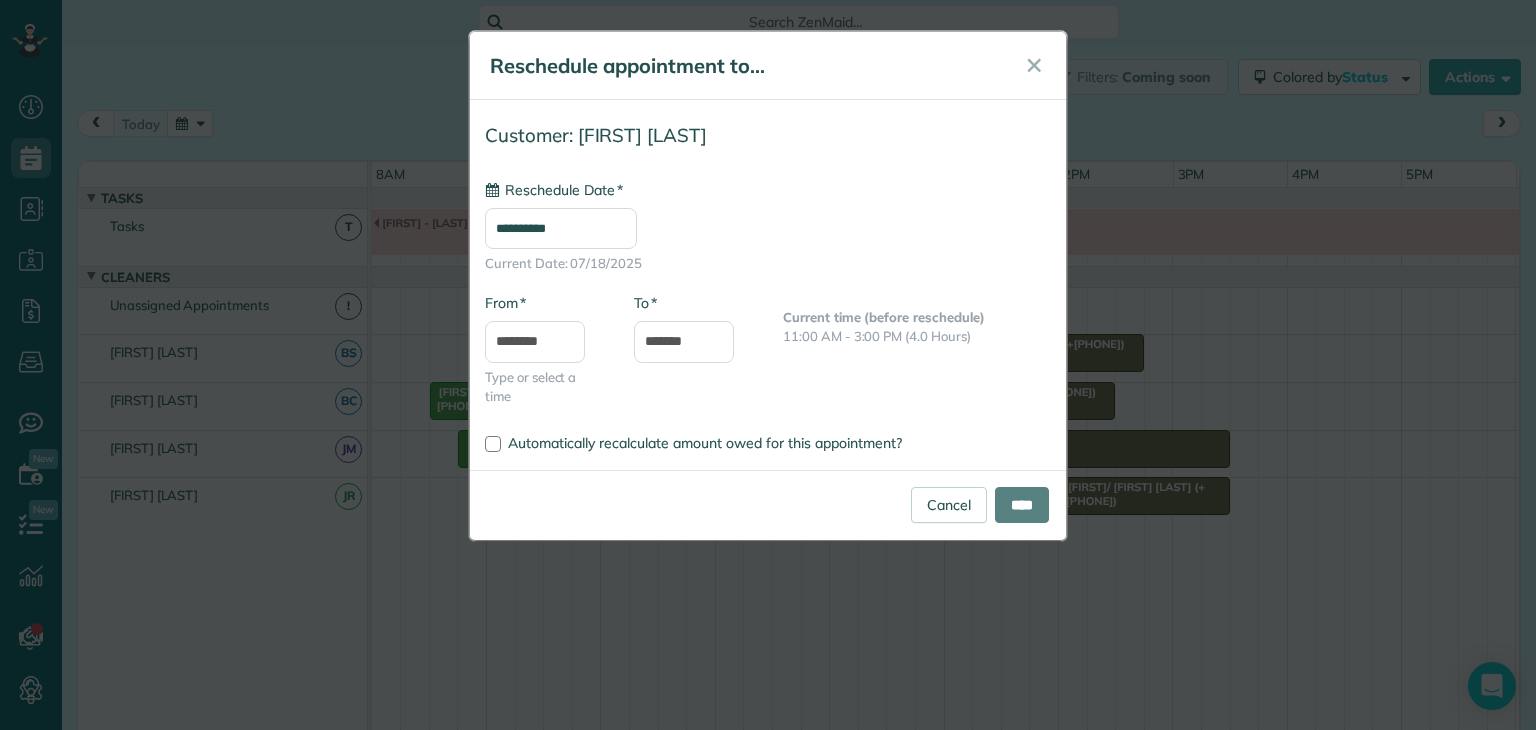 type on "**********" 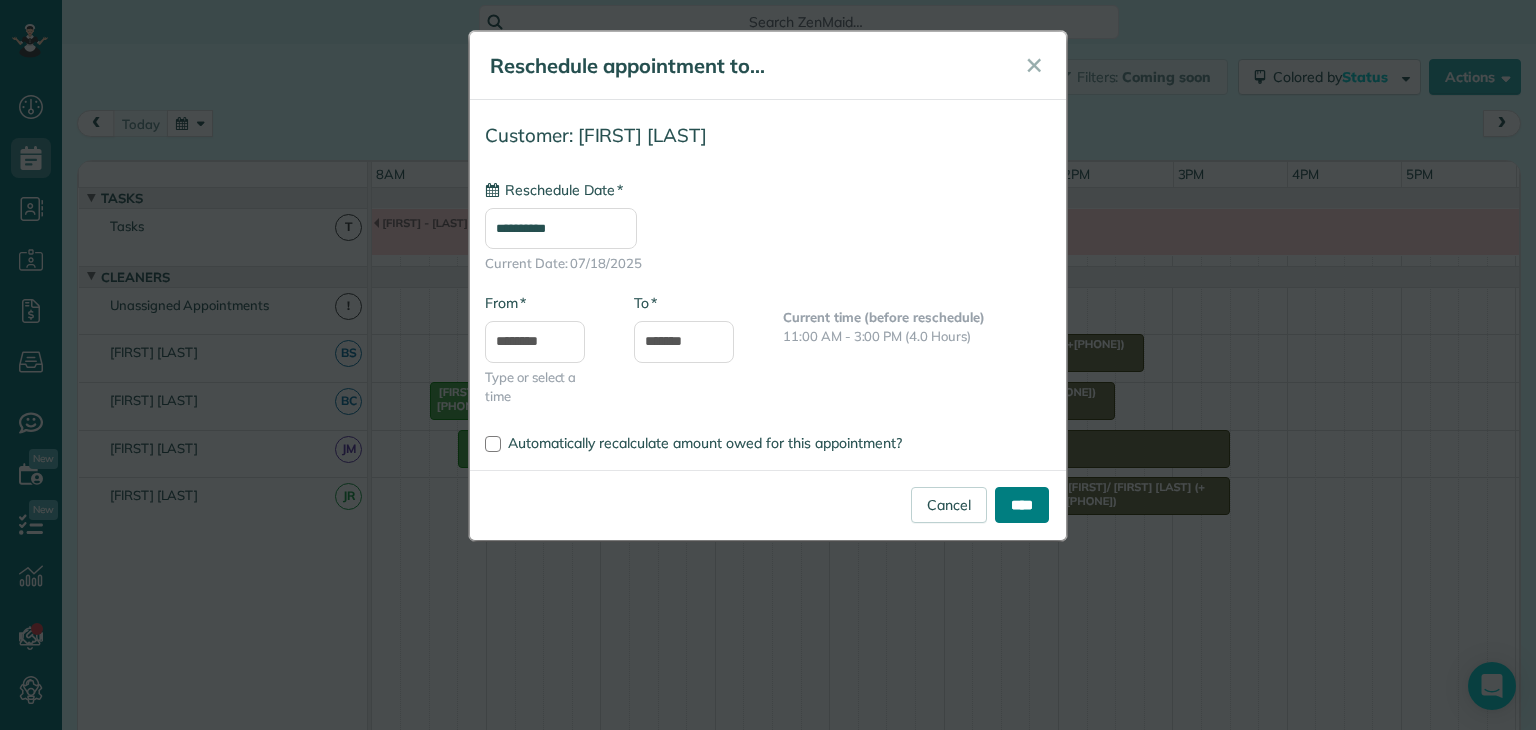 click on "****" at bounding box center [1022, 505] 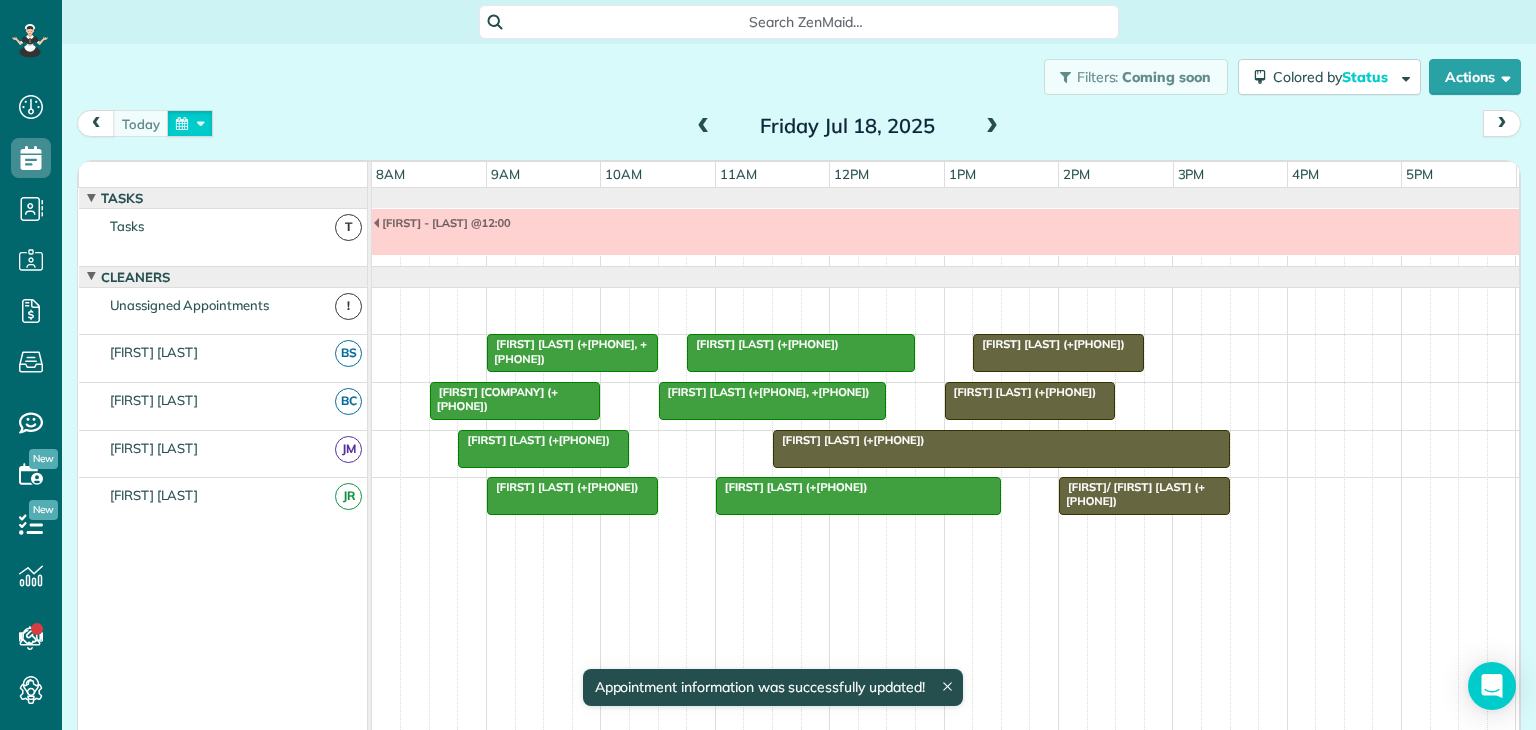 click at bounding box center (190, 123) 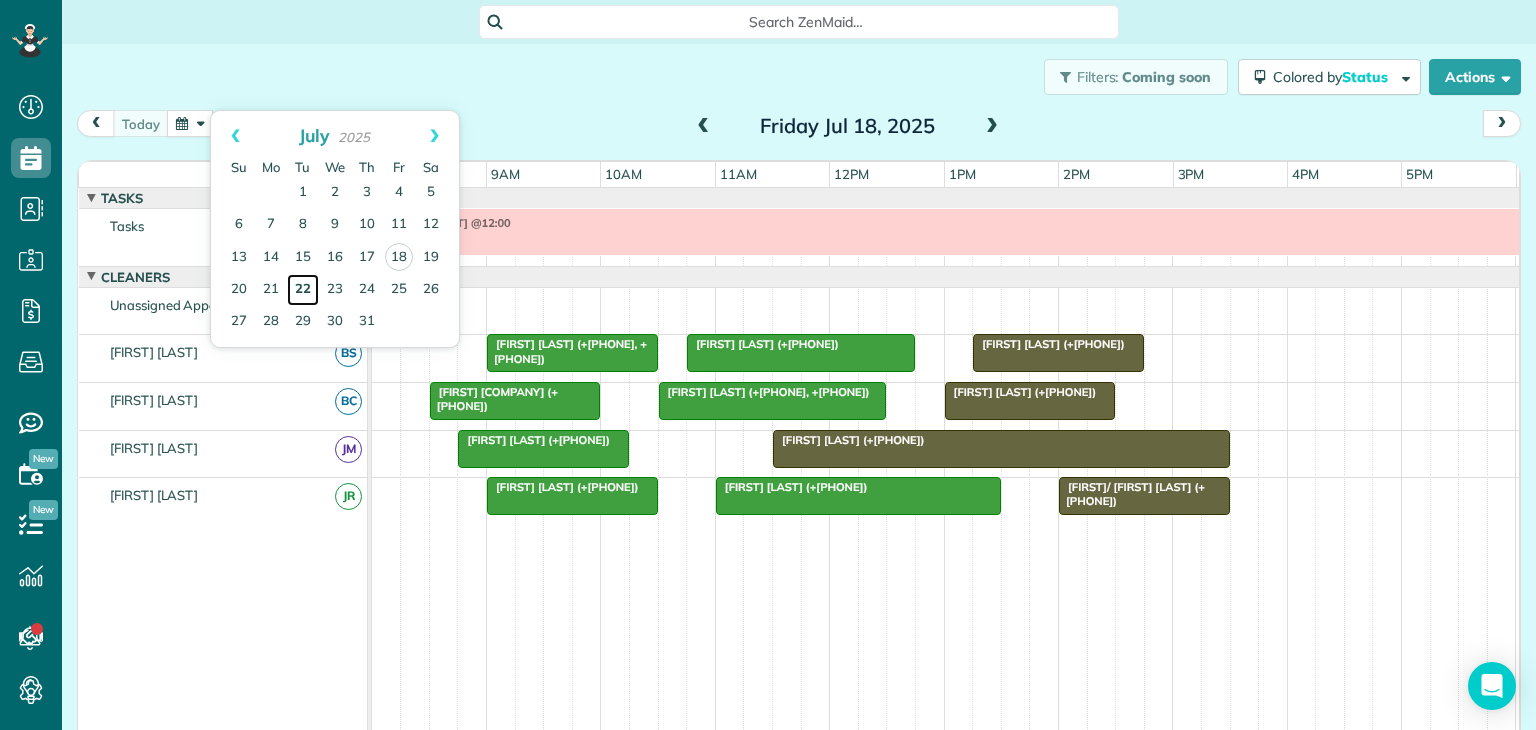 click on "22" at bounding box center (303, 290) 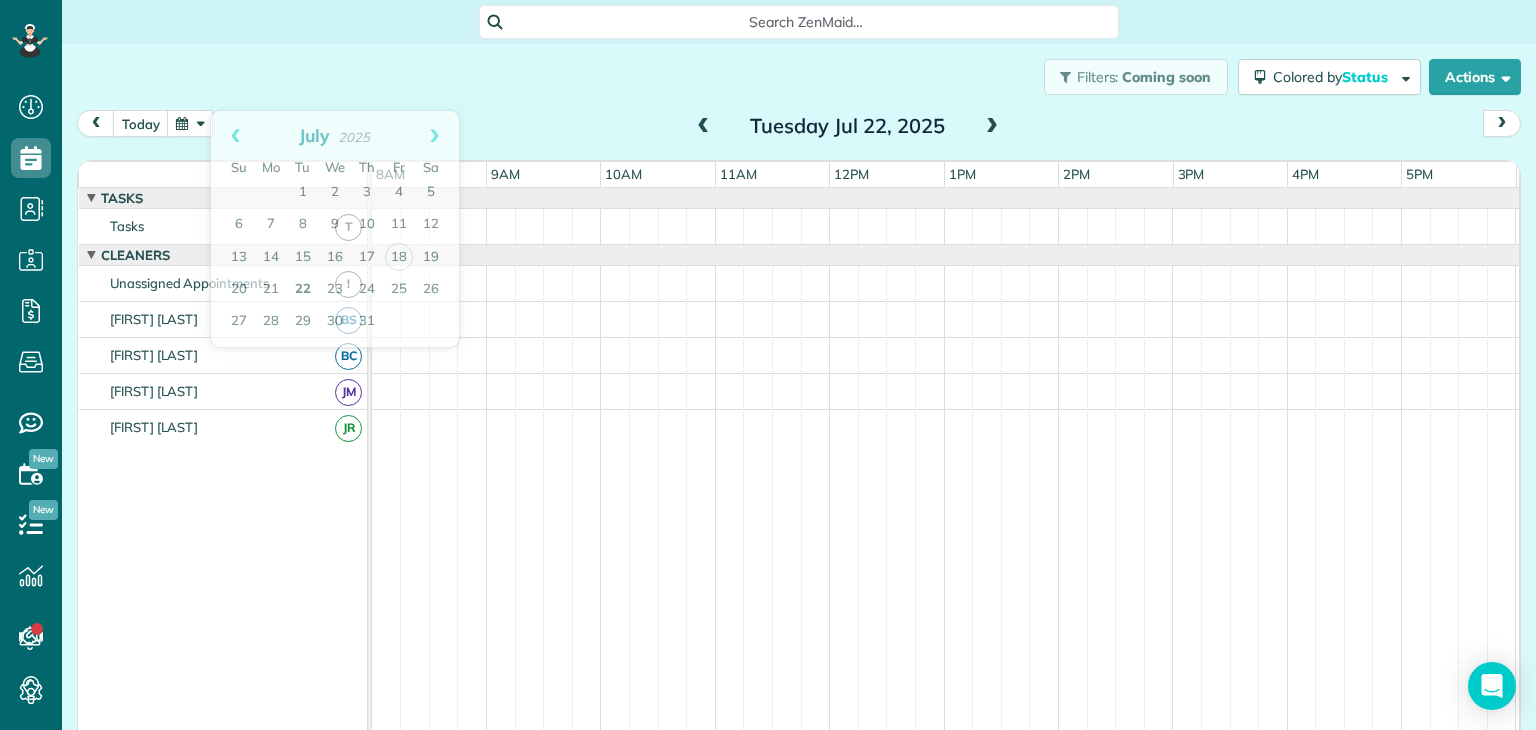 scroll, scrollTop: 21, scrollLeft: 0, axis: vertical 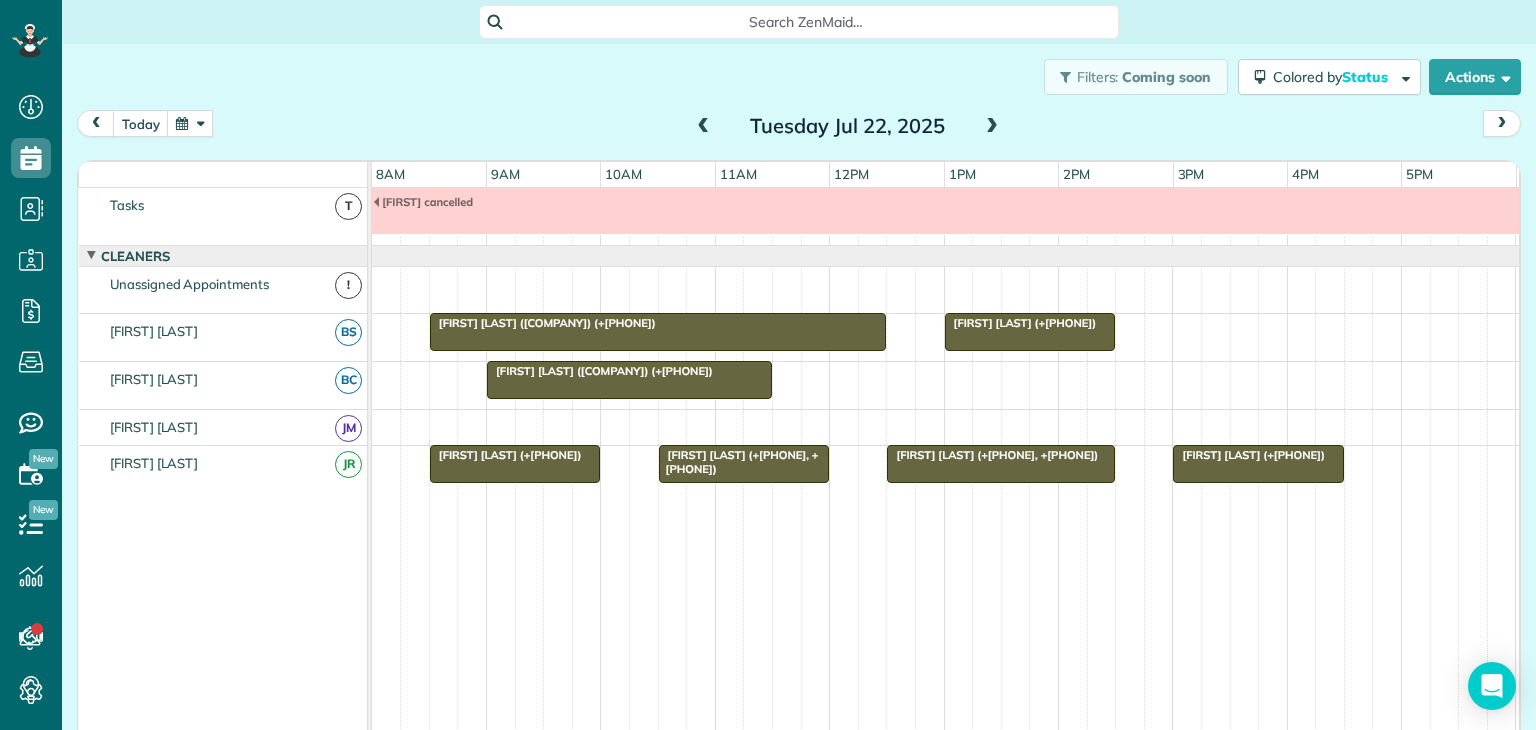 click at bounding box center [992, 127] 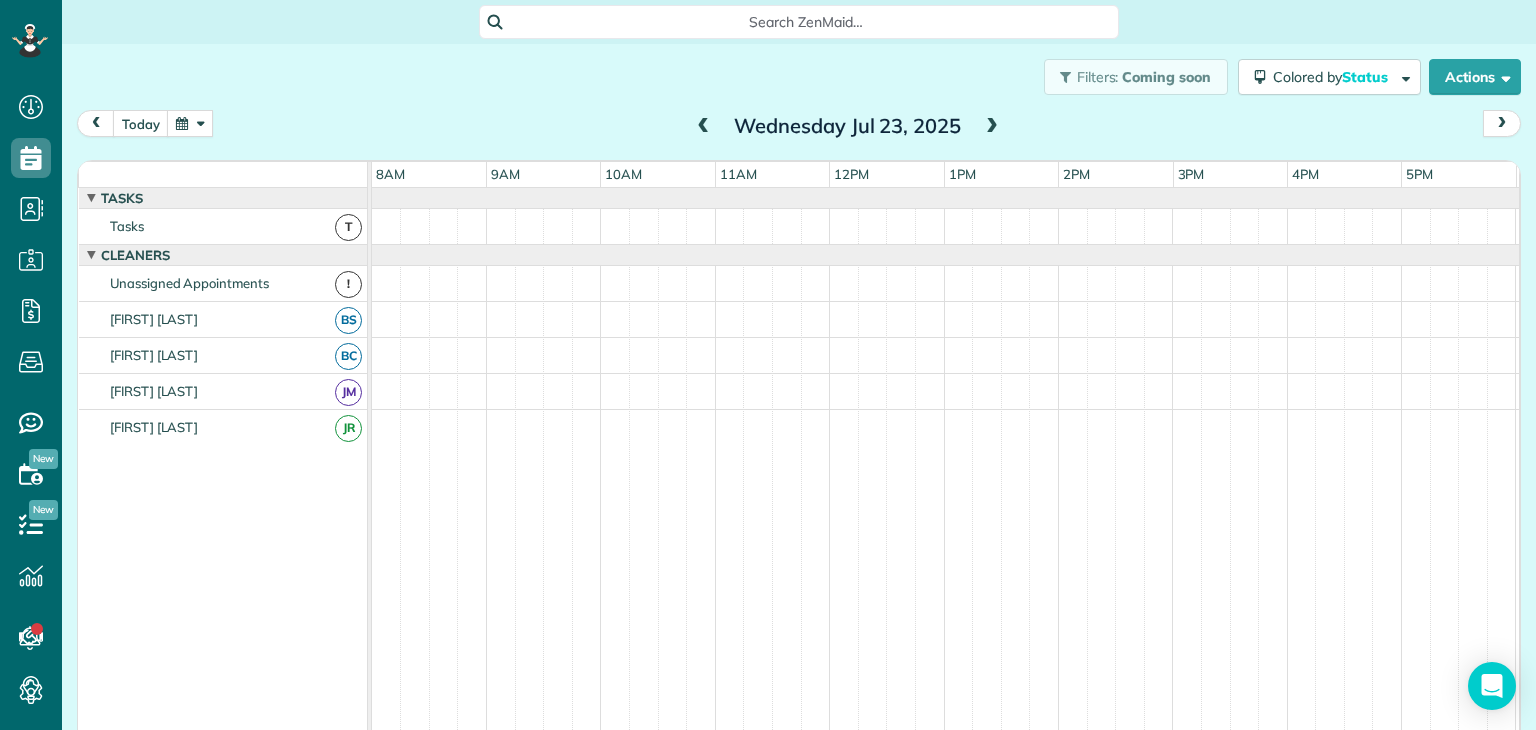 scroll, scrollTop: 0, scrollLeft: 0, axis: both 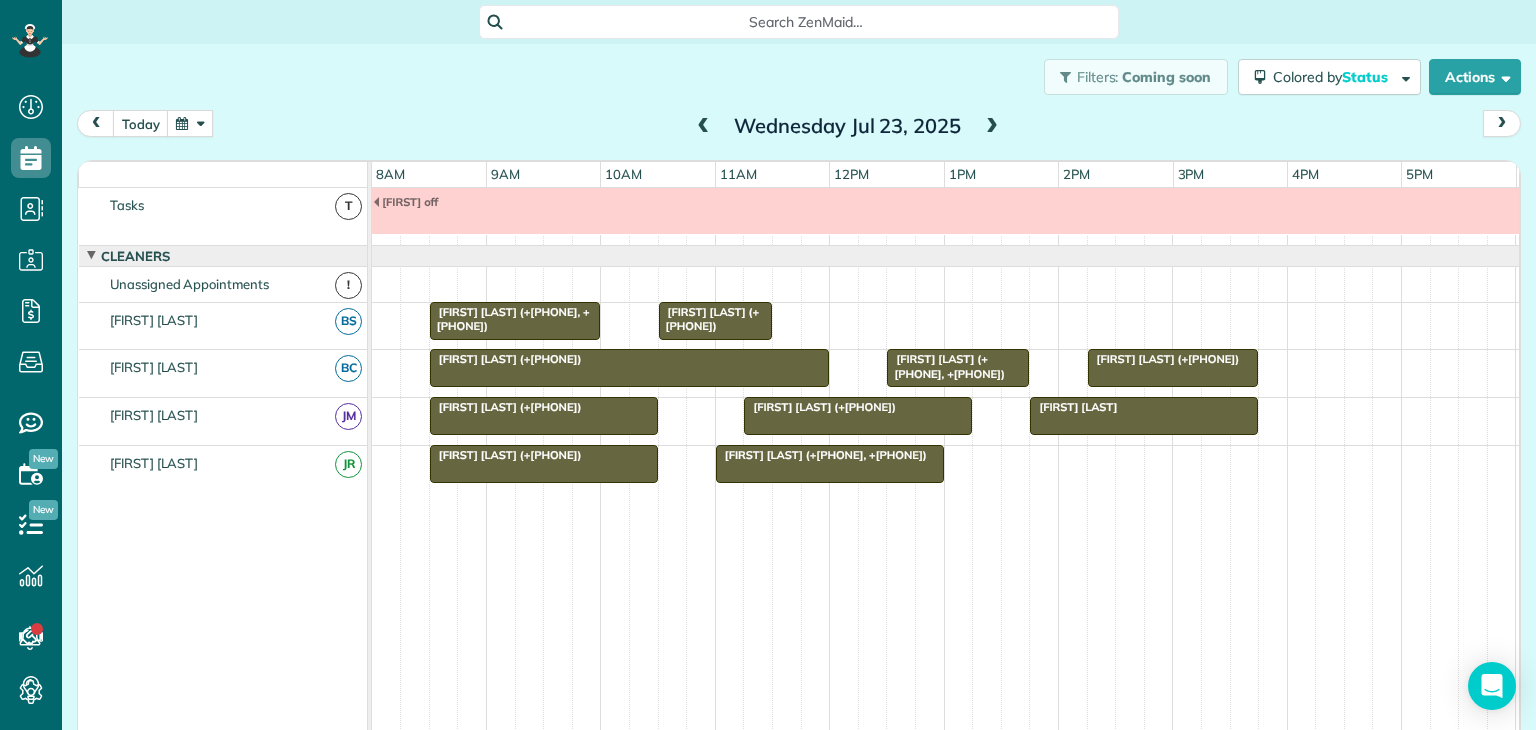 click at bounding box center [992, 127] 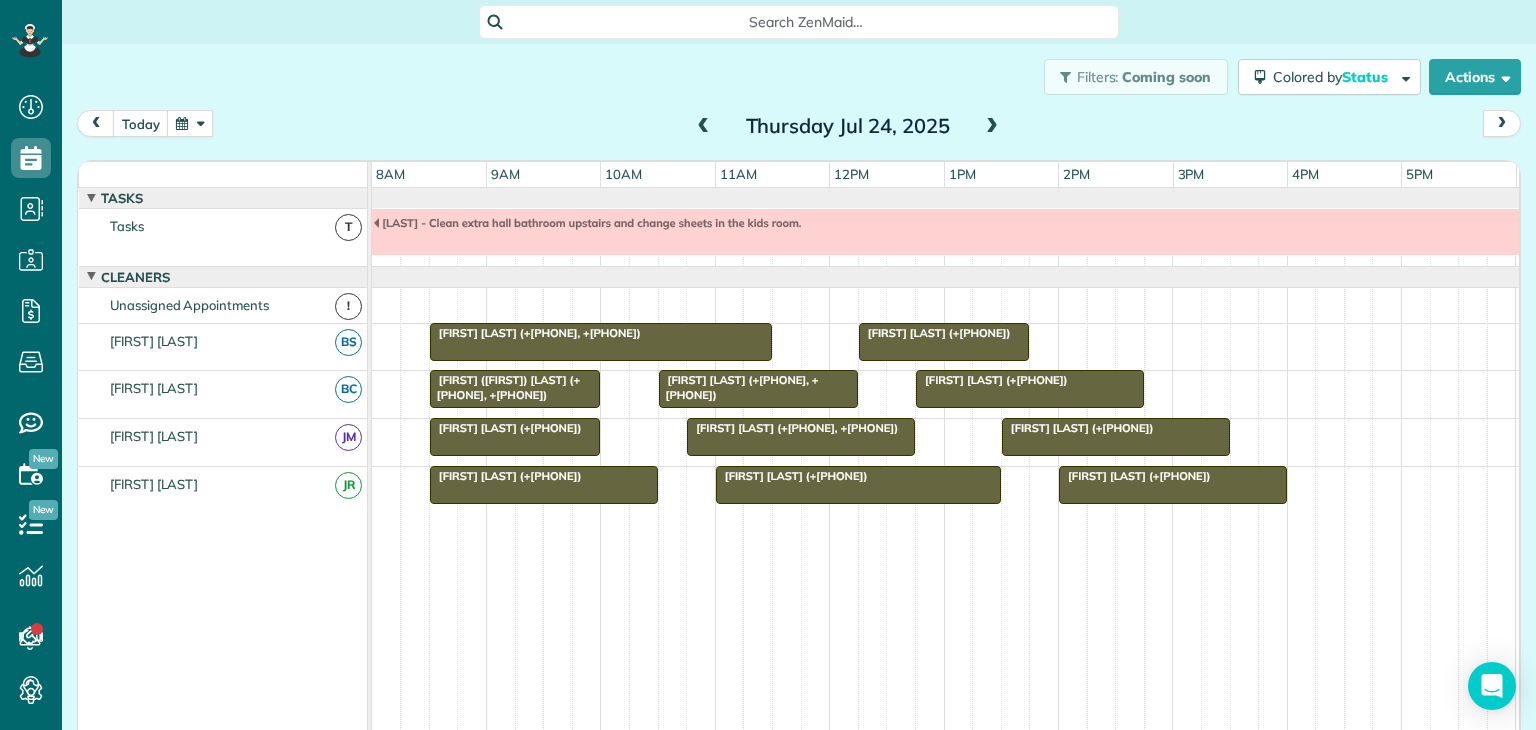 scroll, scrollTop: 21, scrollLeft: 0, axis: vertical 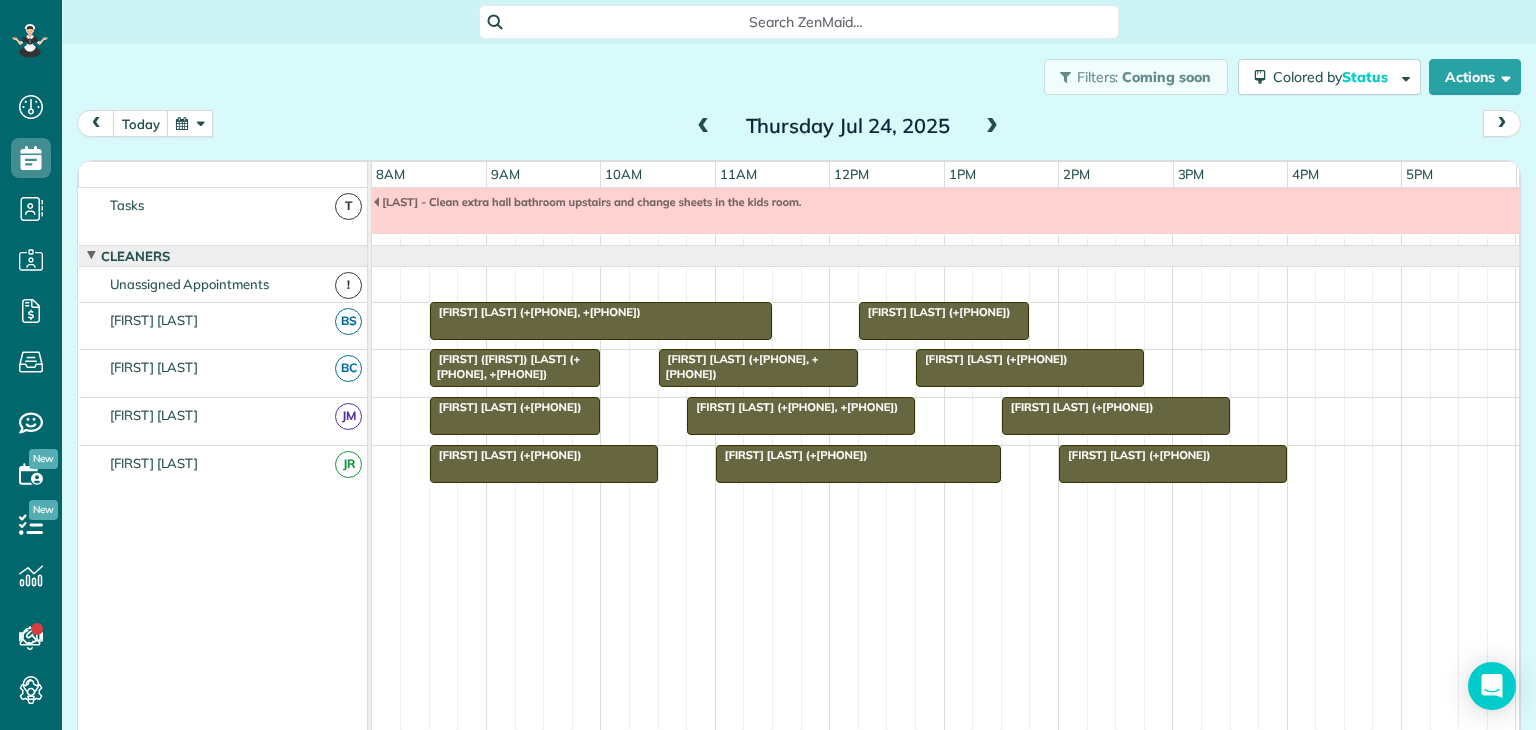click at bounding box center (704, 127) 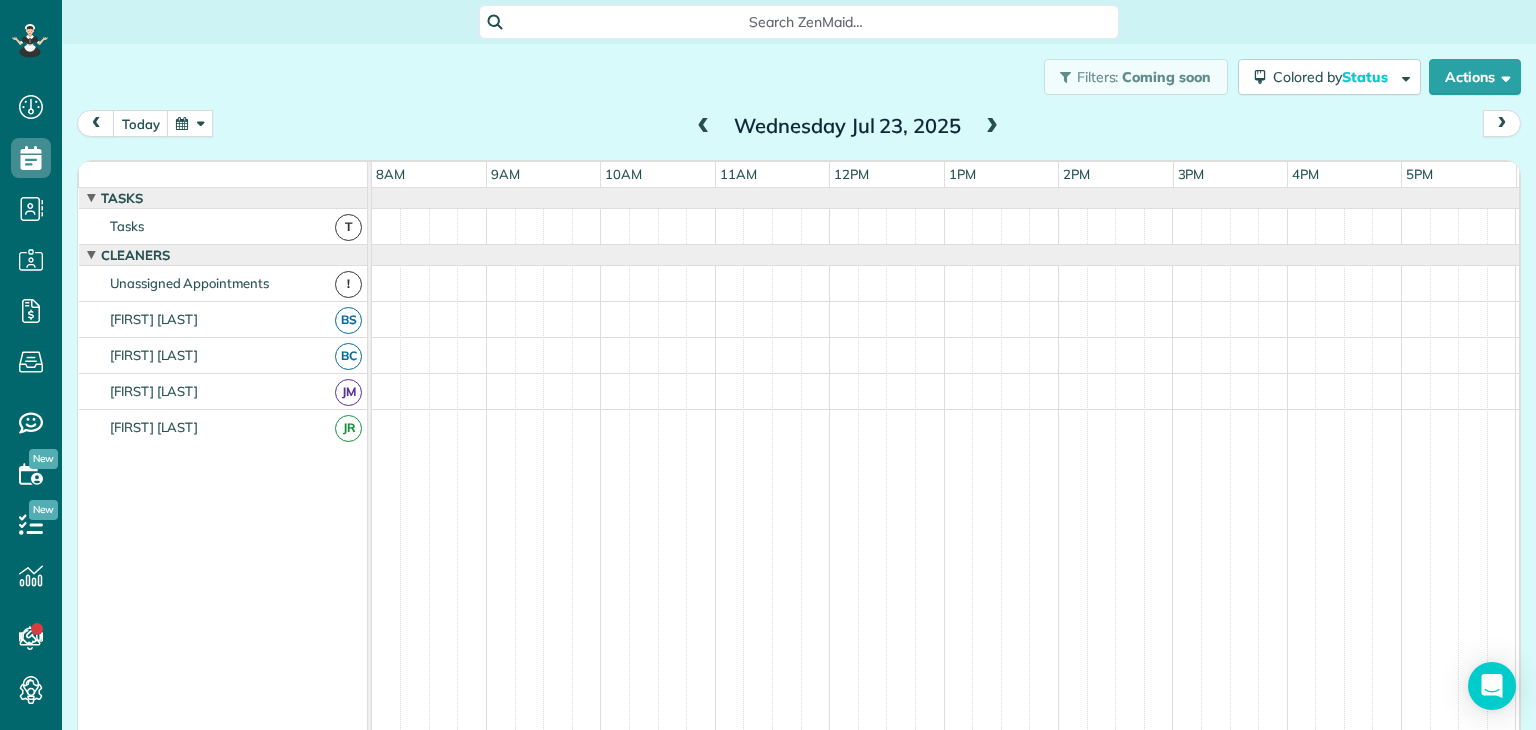 scroll, scrollTop: 0, scrollLeft: 0, axis: both 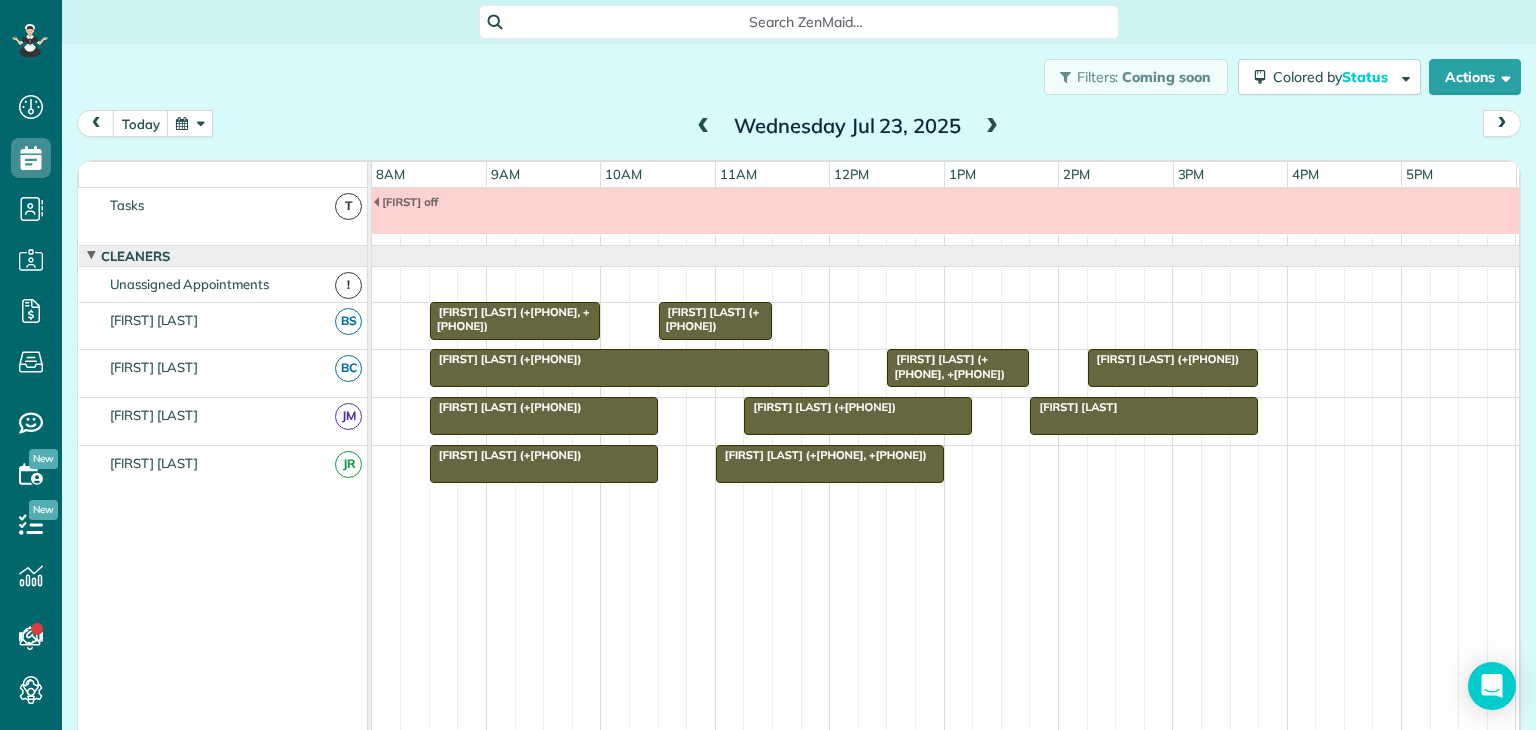 click at bounding box center (704, 127) 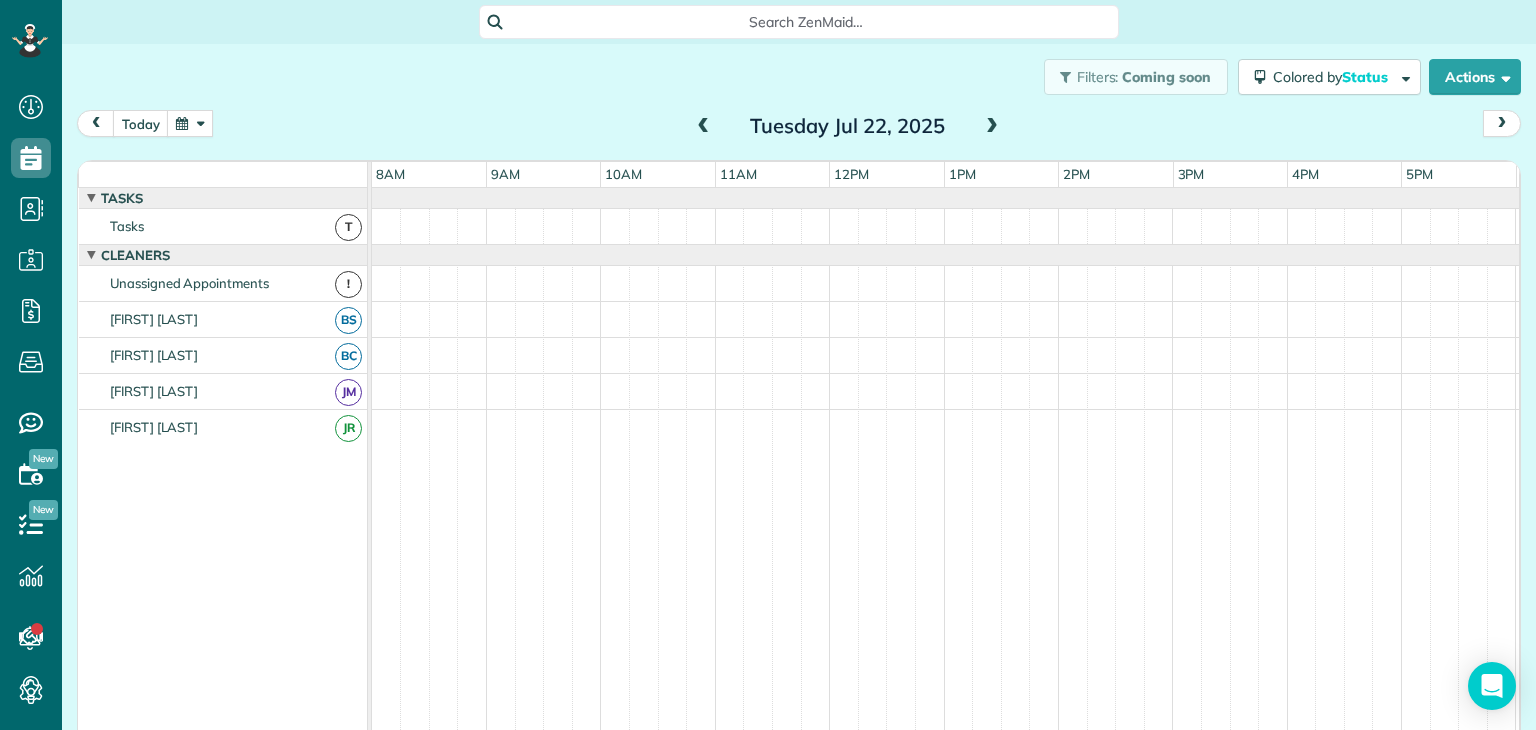 scroll, scrollTop: 0, scrollLeft: 0, axis: both 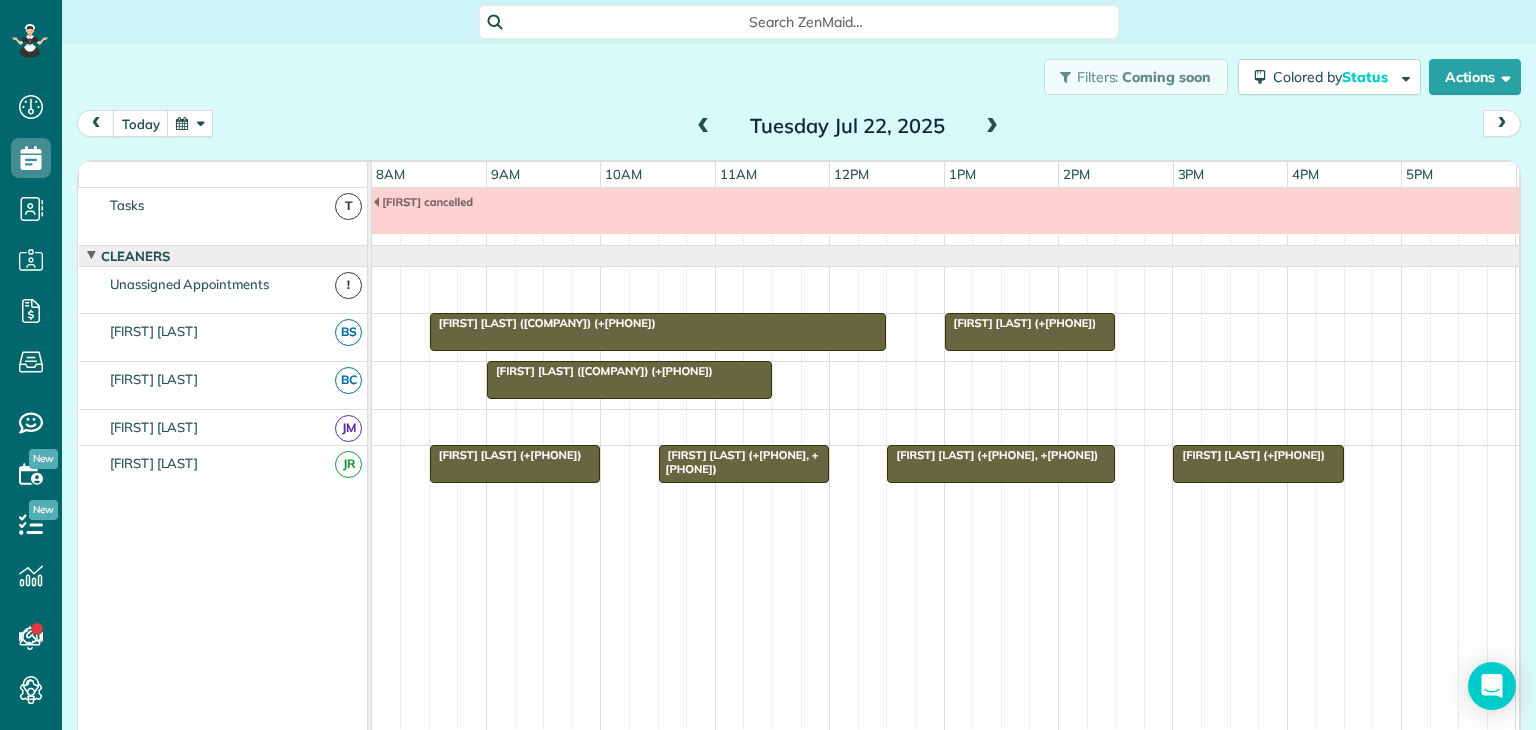 click at bounding box center (992, 127) 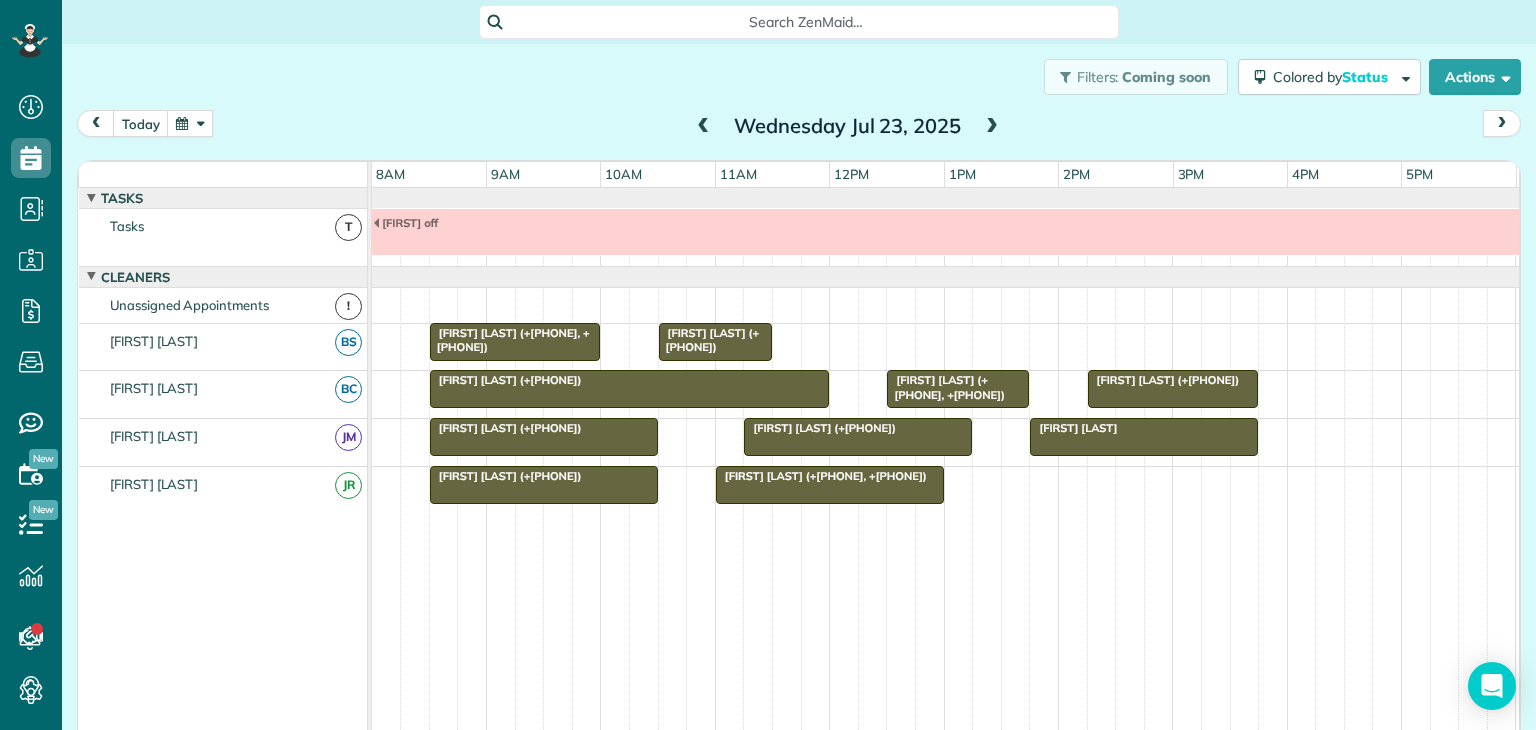 scroll, scrollTop: 21, scrollLeft: 0, axis: vertical 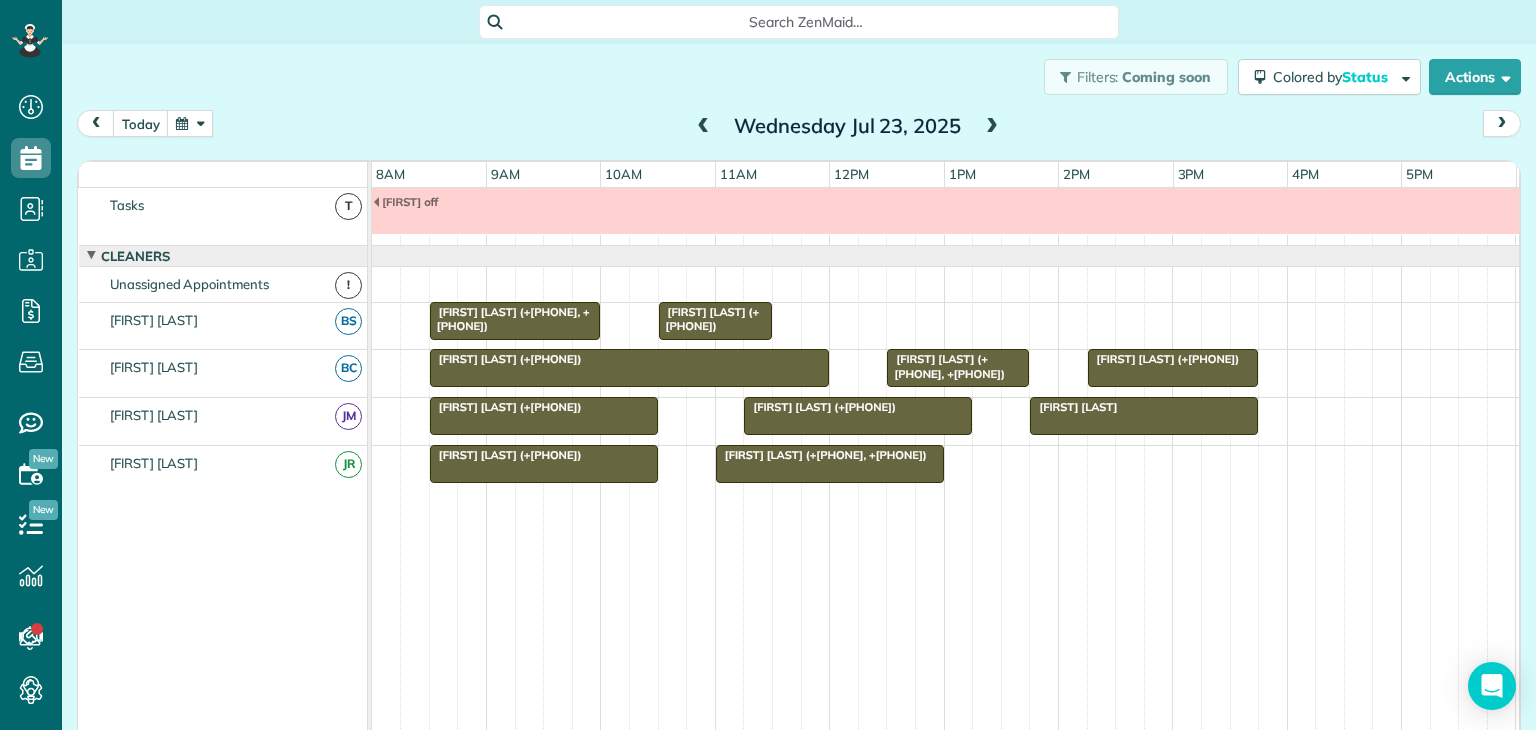 click at bounding box center [992, 127] 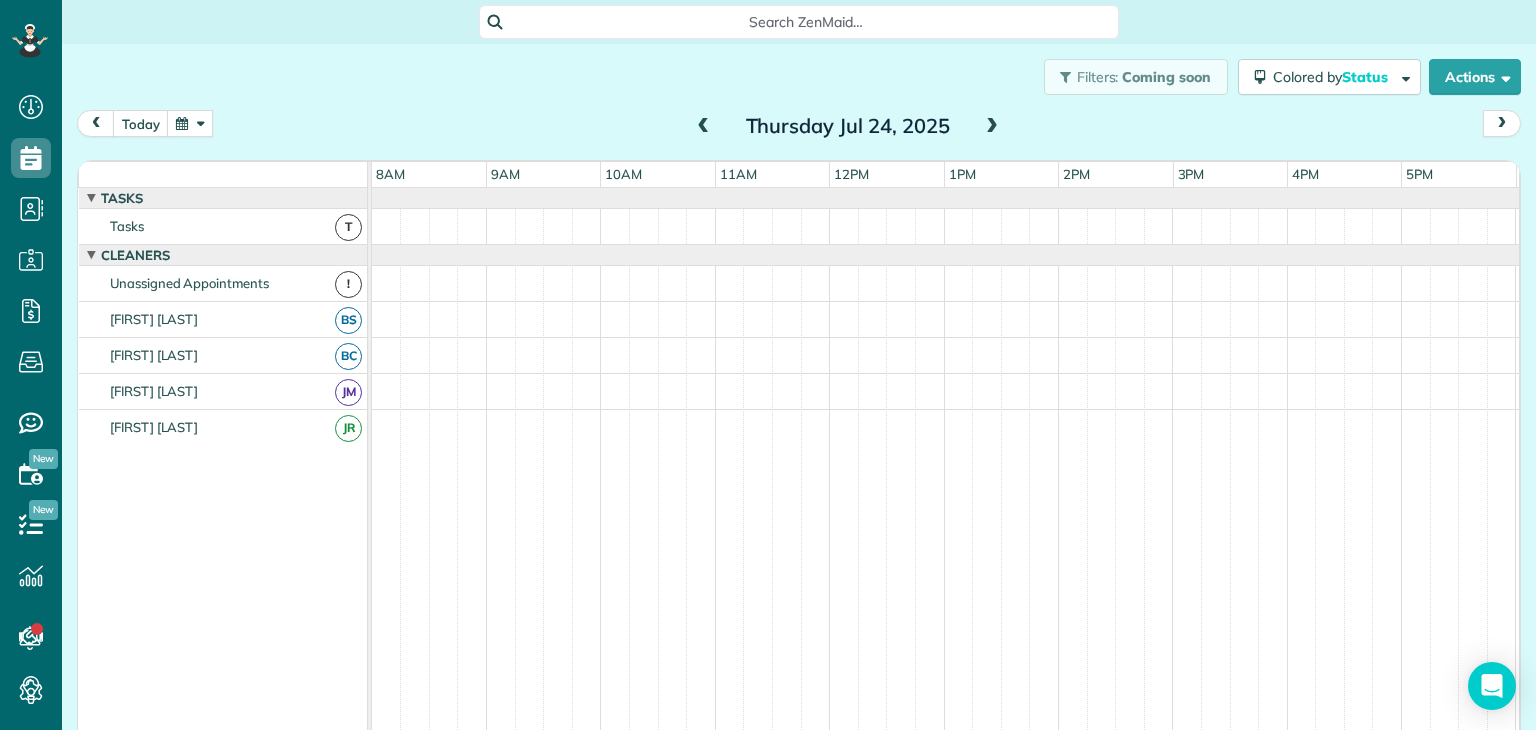 scroll, scrollTop: 0, scrollLeft: 0, axis: both 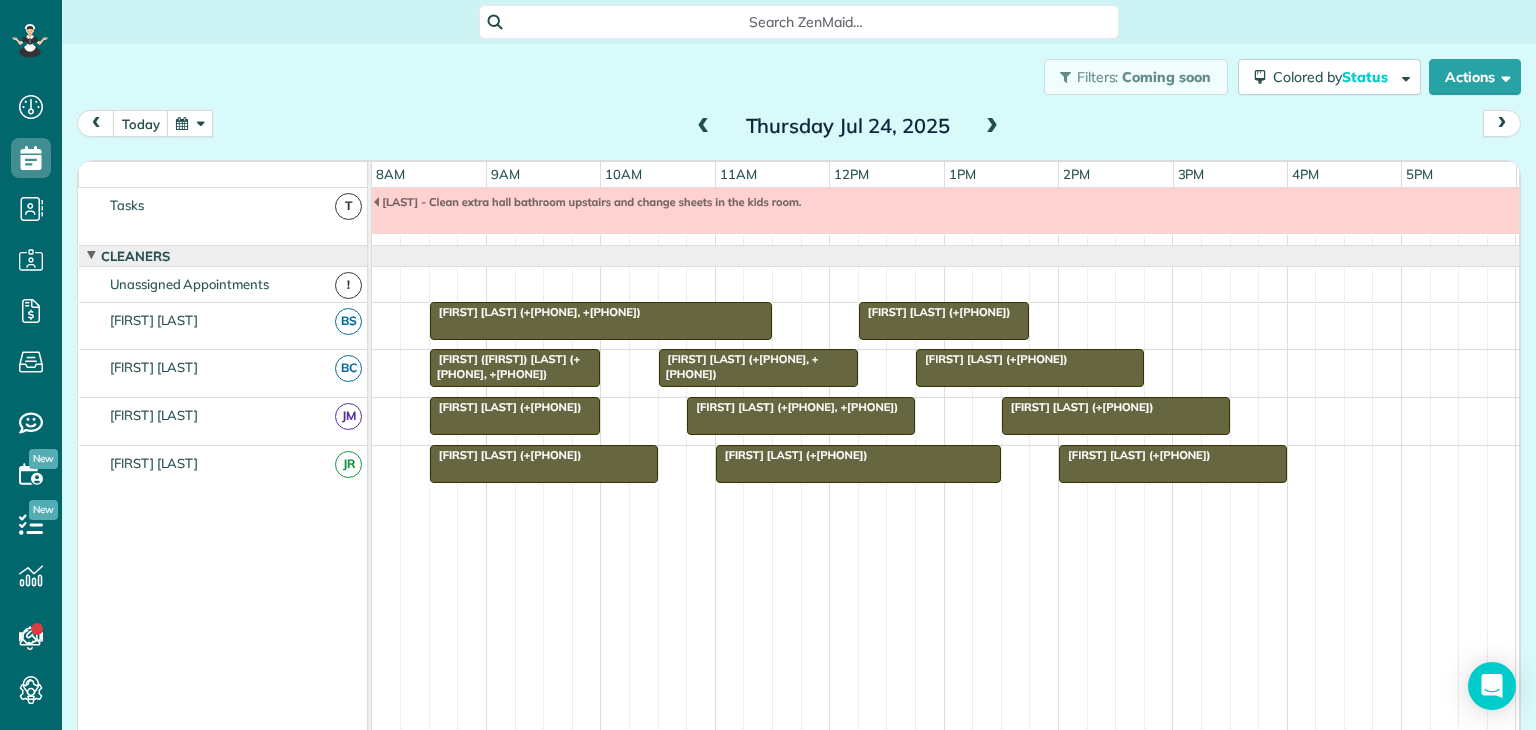 click at bounding box center [704, 127] 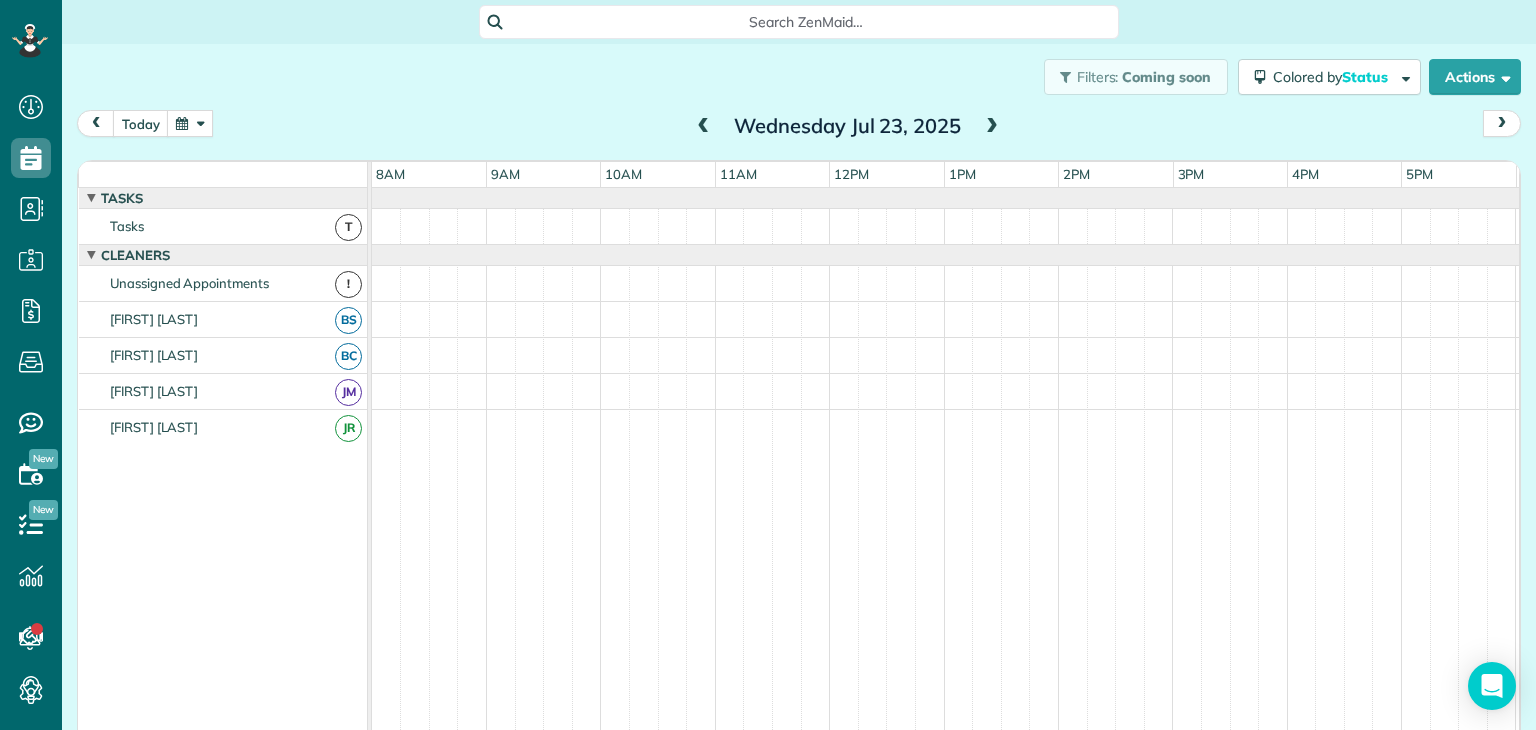 scroll, scrollTop: 0, scrollLeft: 0, axis: both 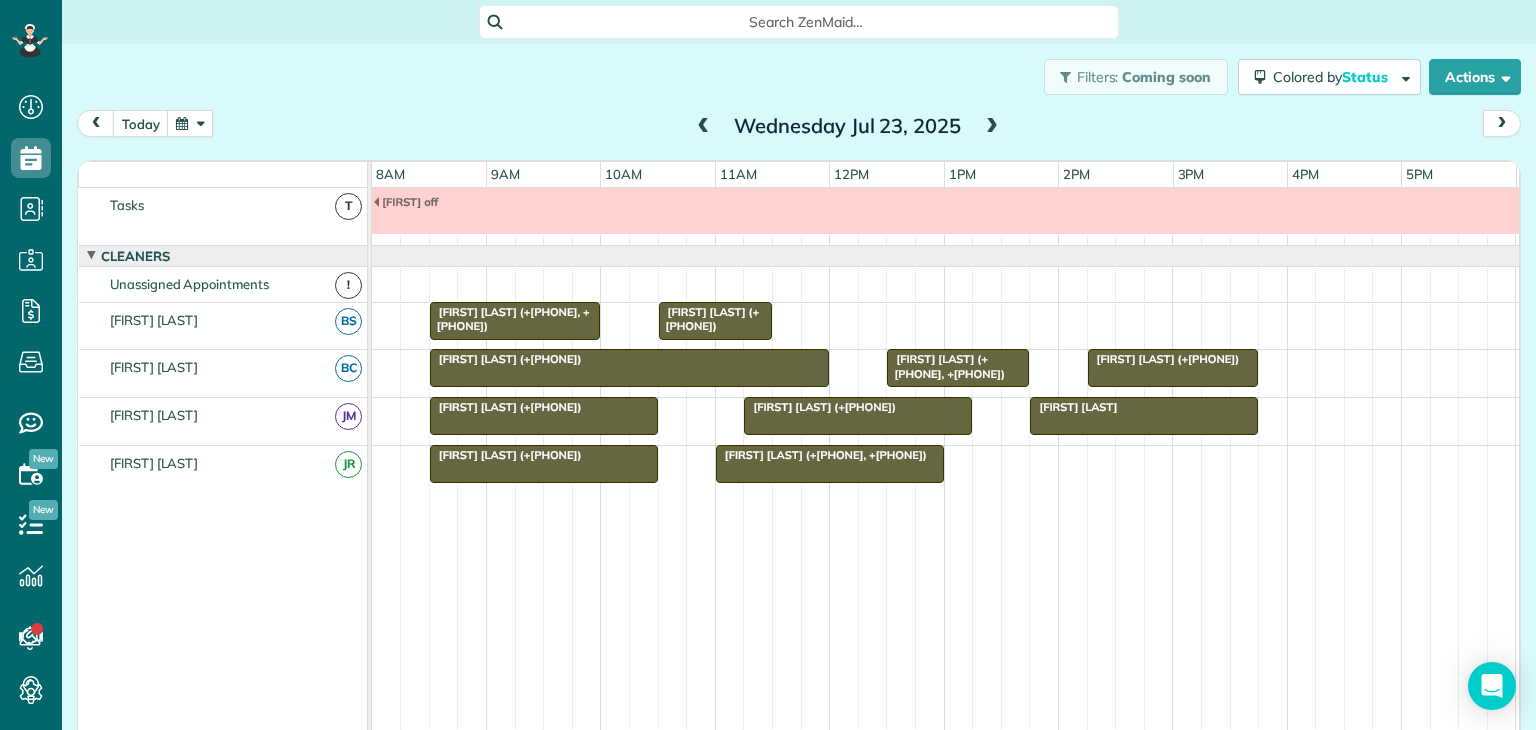 click at bounding box center (992, 127) 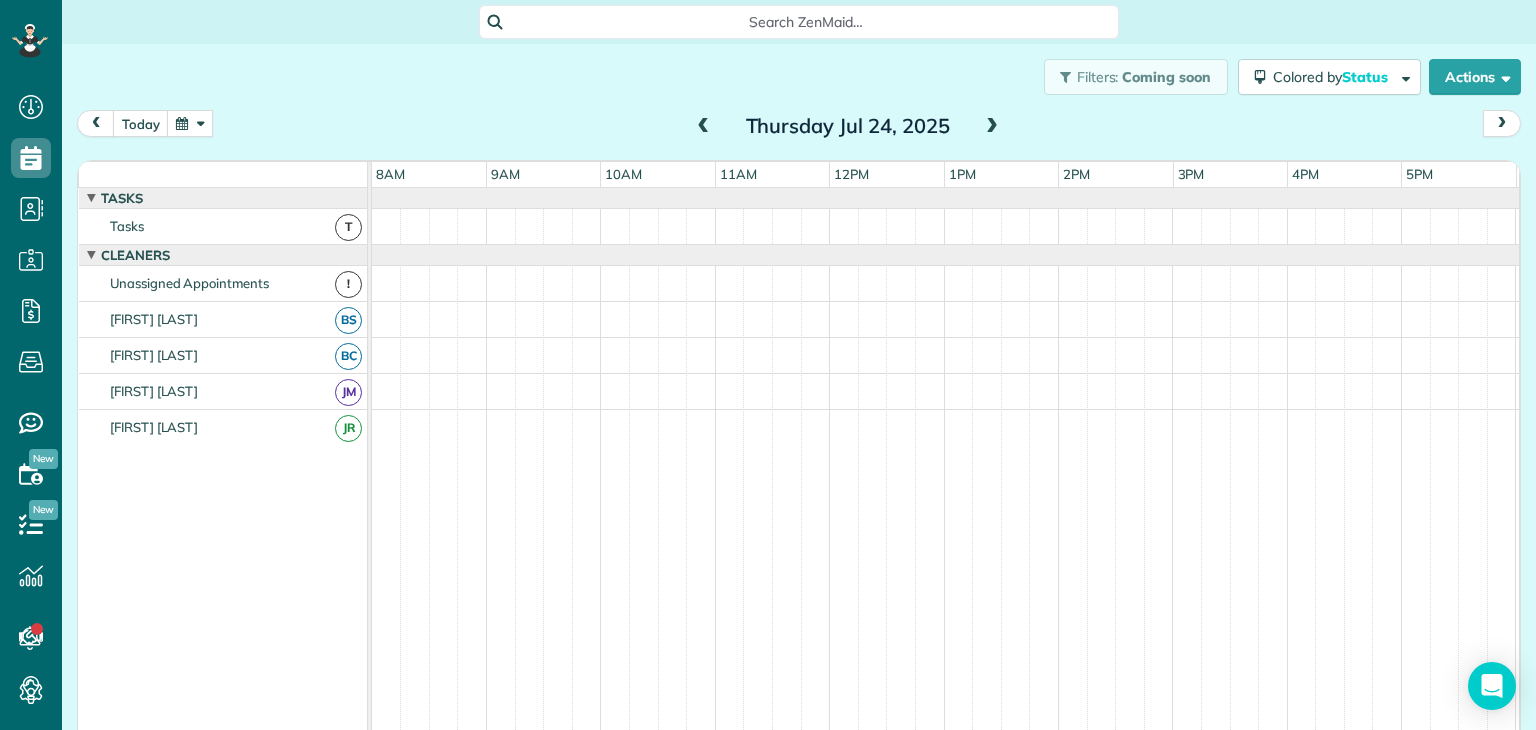 scroll, scrollTop: 0, scrollLeft: 0, axis: both 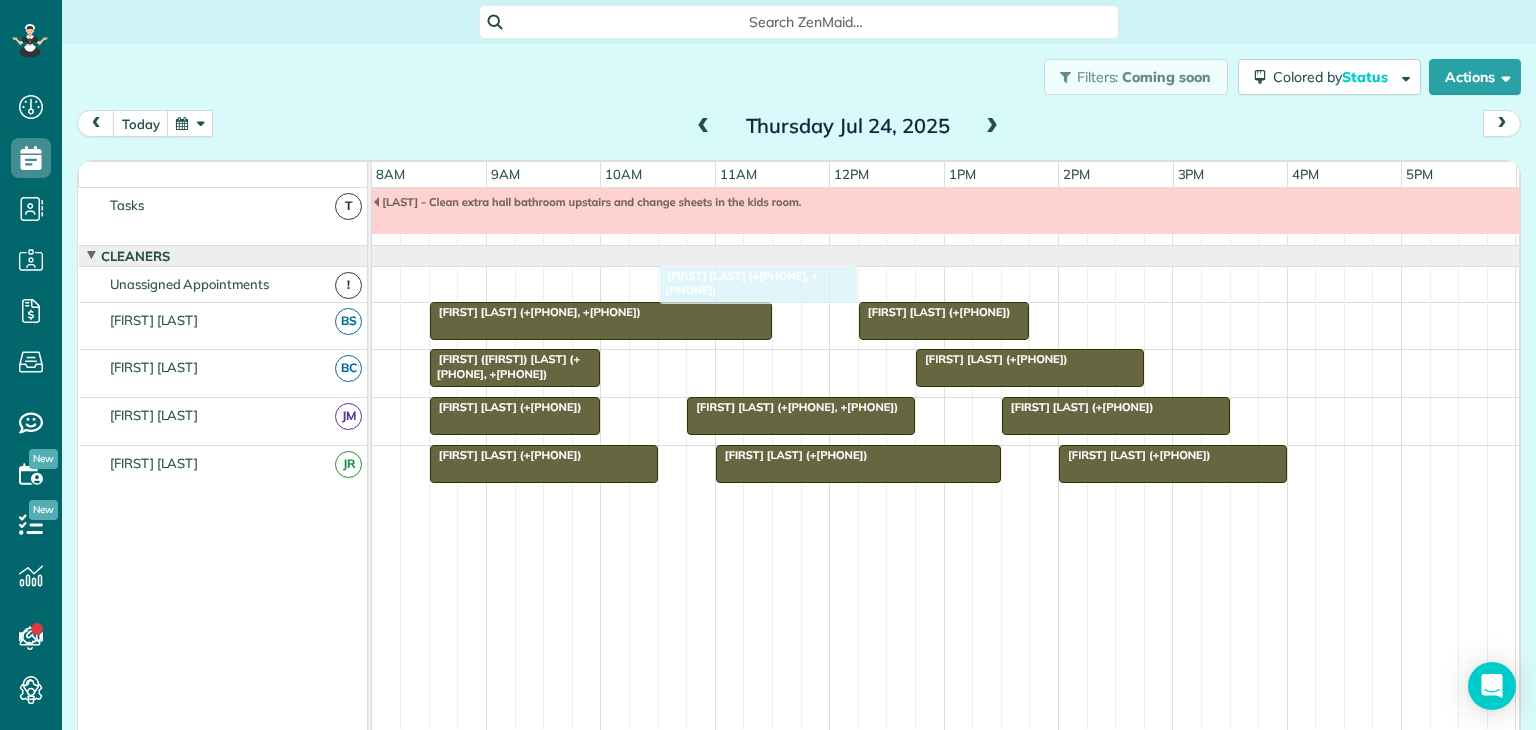 drag, startPoint x: 780, startPoint y: 378, endPoint x: 780, endPoint y: 307, distance: 71 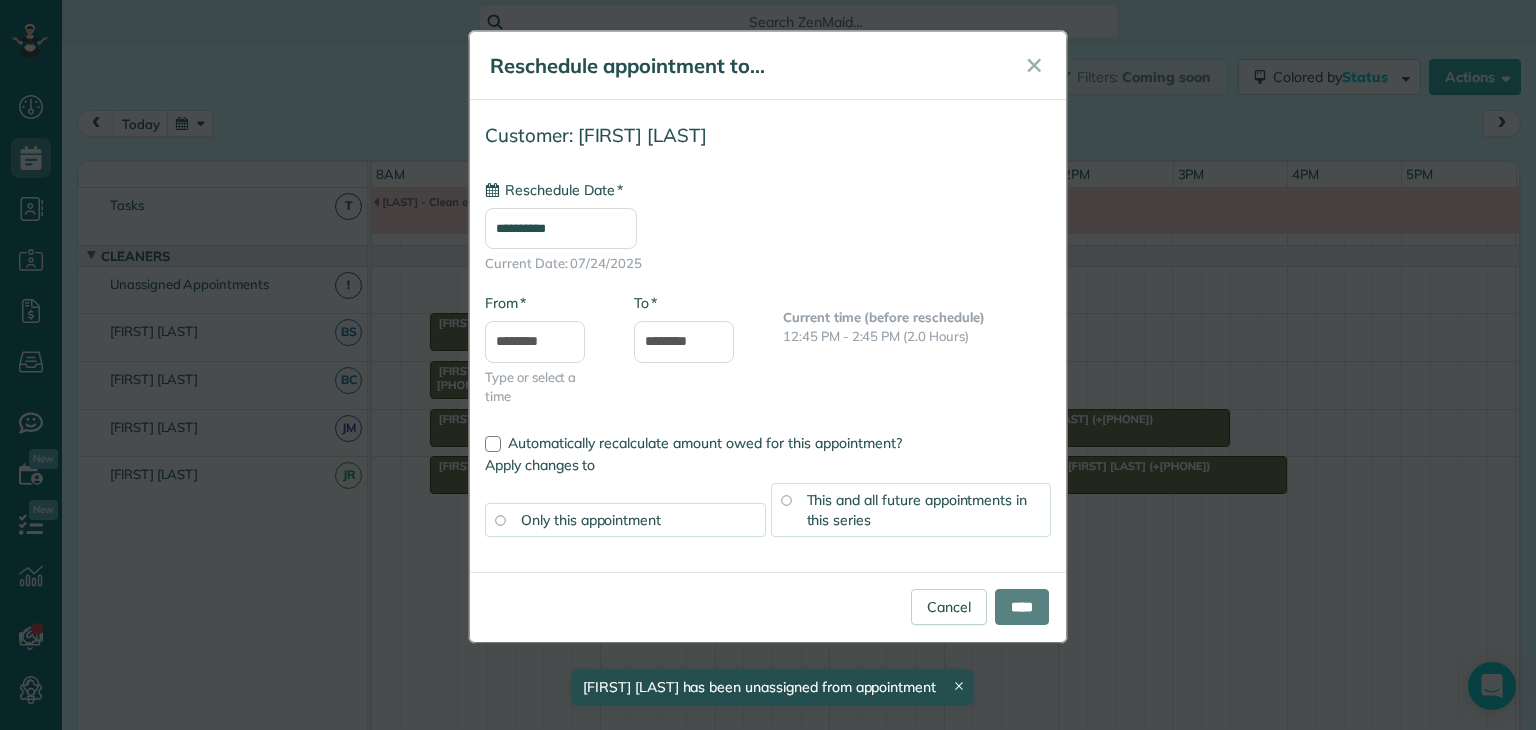 type on "**********" 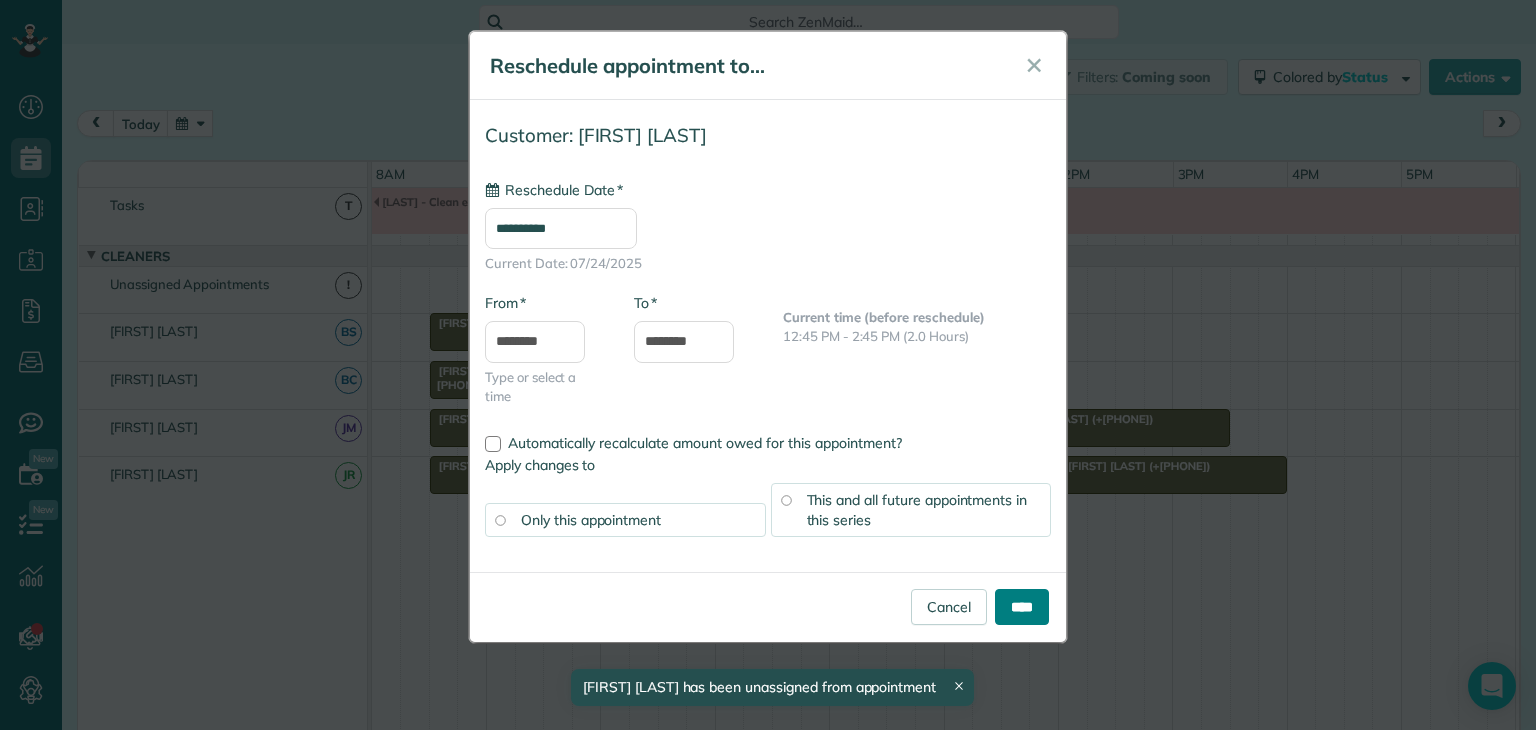 click on "****" at bounding box center [1022, 607] 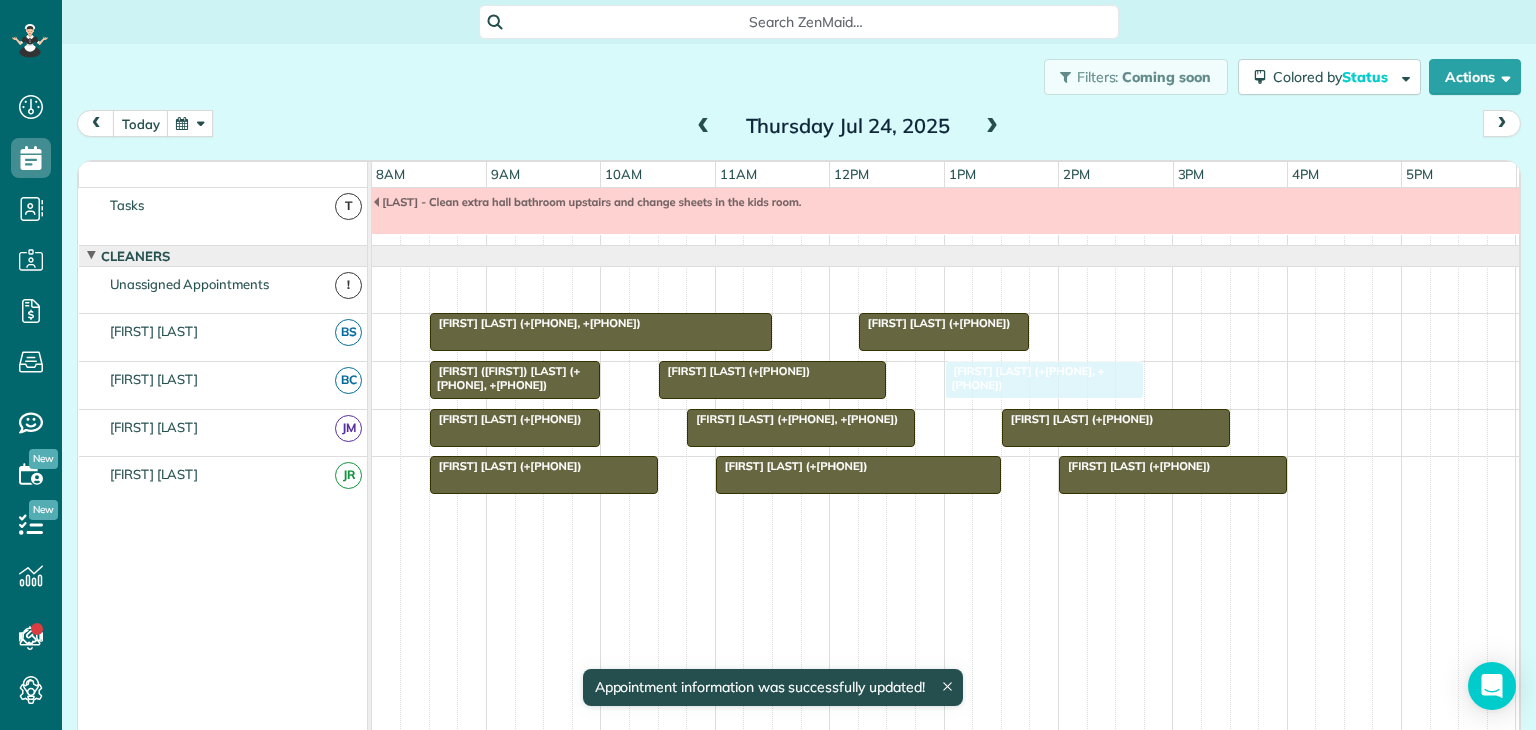 drag, startPoint x: 752, startPoint y: 284, endPoint x: 1037, endPoint y: 387, distance: 303.04126 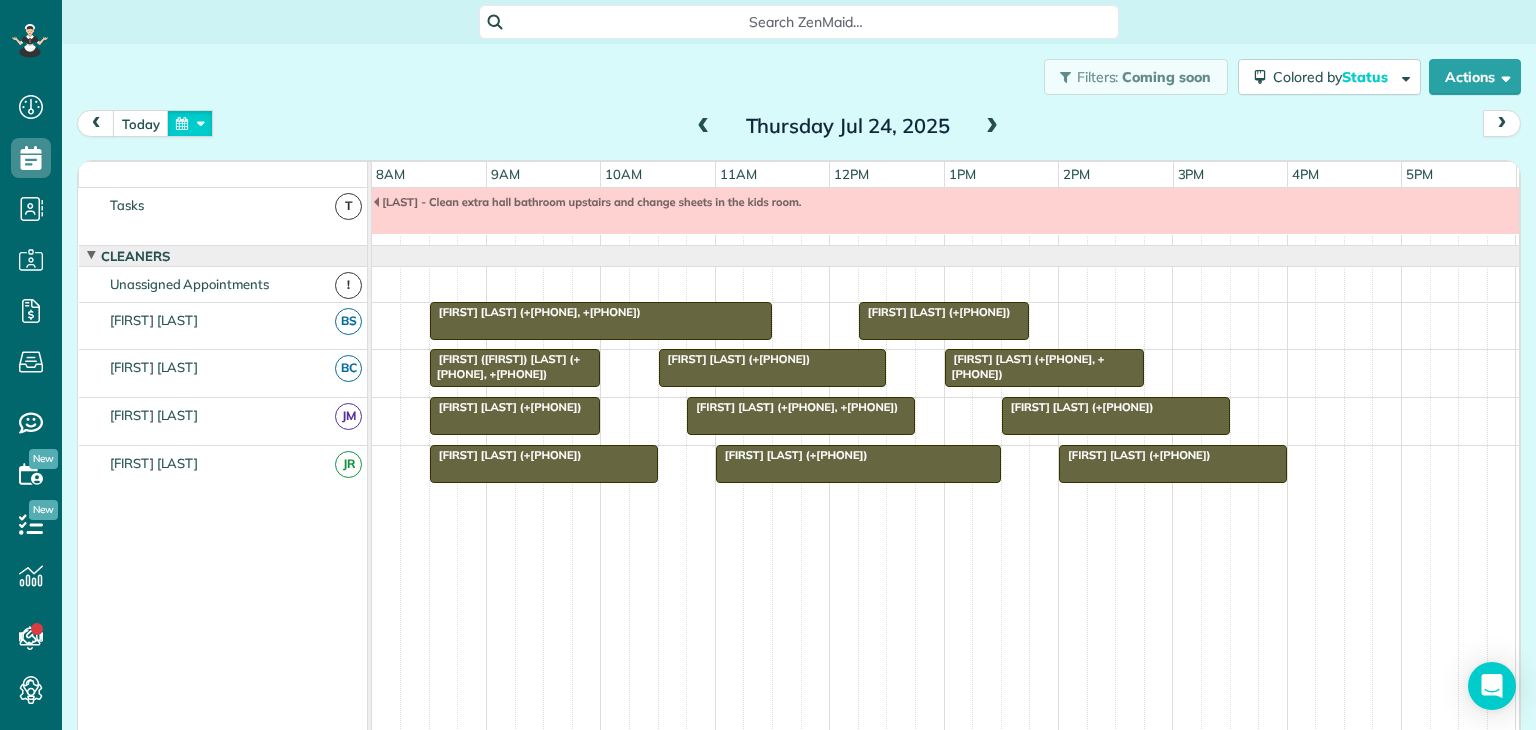 click at bounding box center (190, 123) 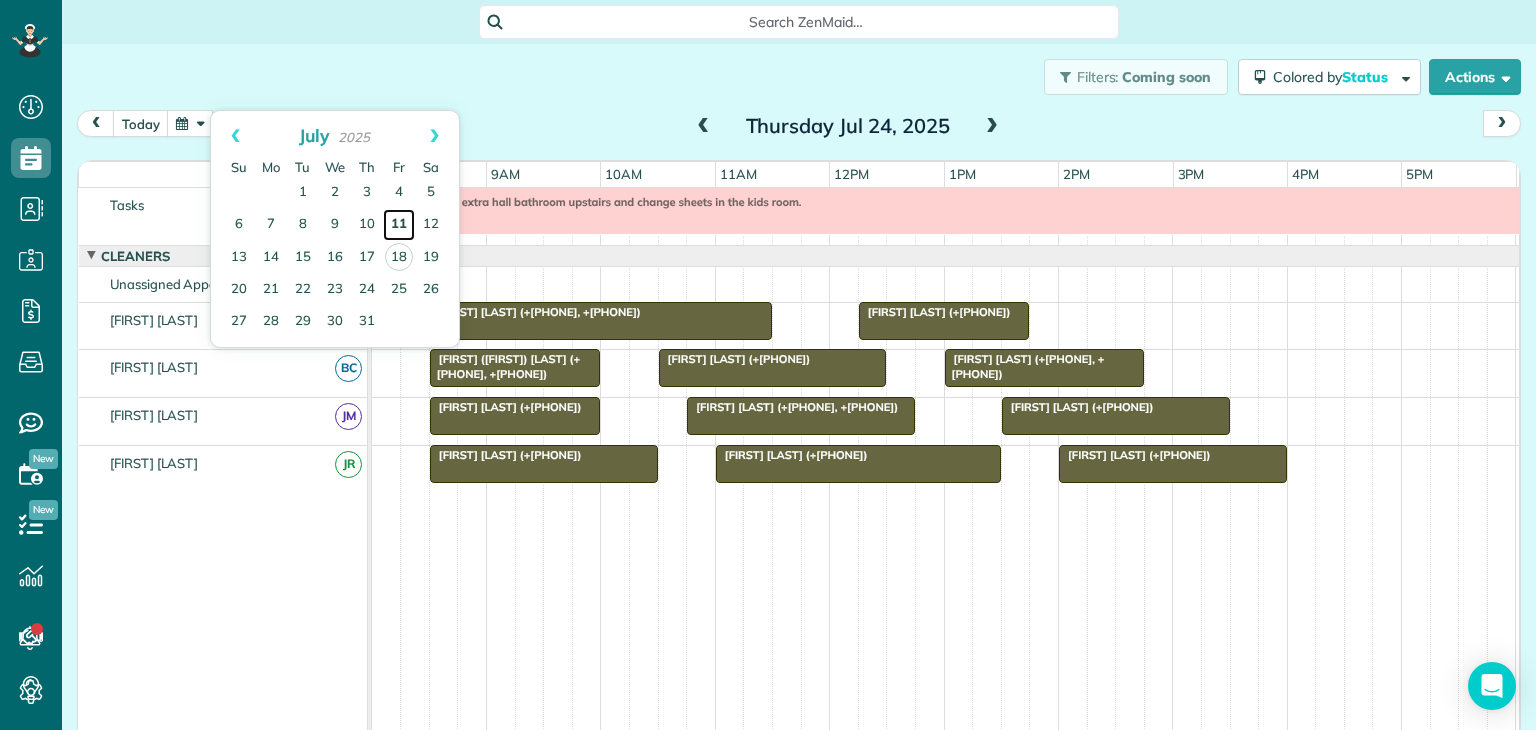 click on "11" at bounding box center (399, 225) 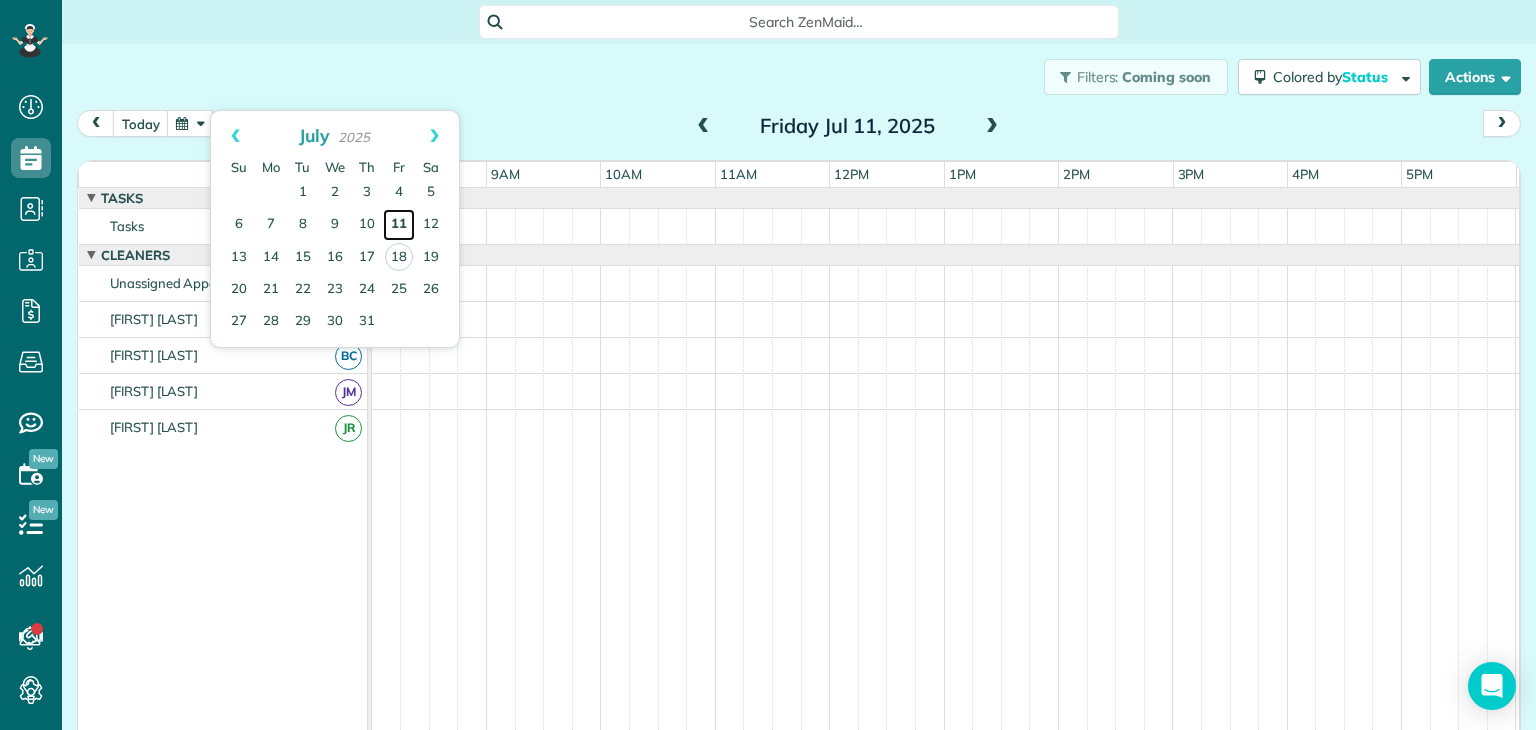 scroll, scrollTop: 0, scrollLeft: 0, axis: both 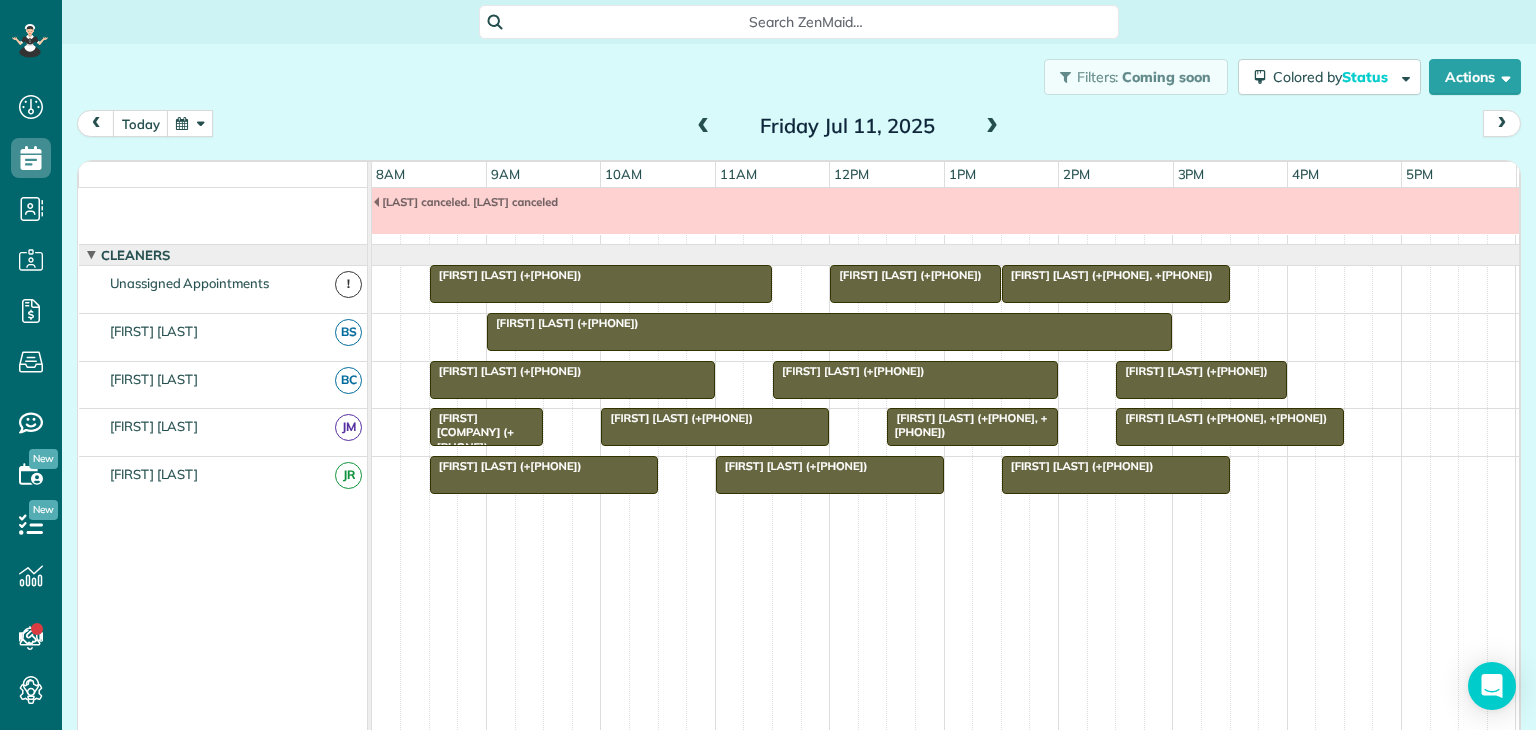 click at bounding box center [1201, 380] 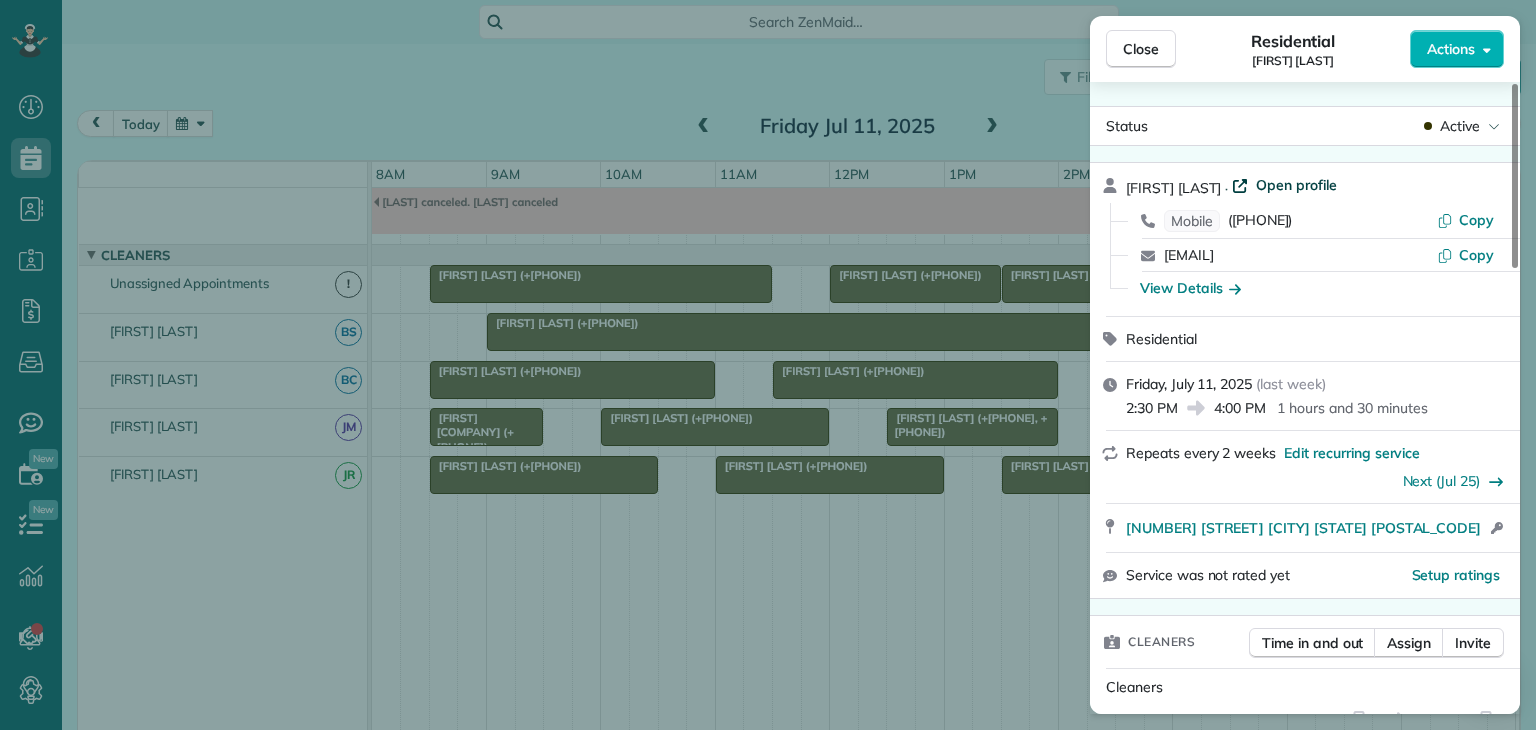 click on "Open profile" at bounding box center [1296, 185] 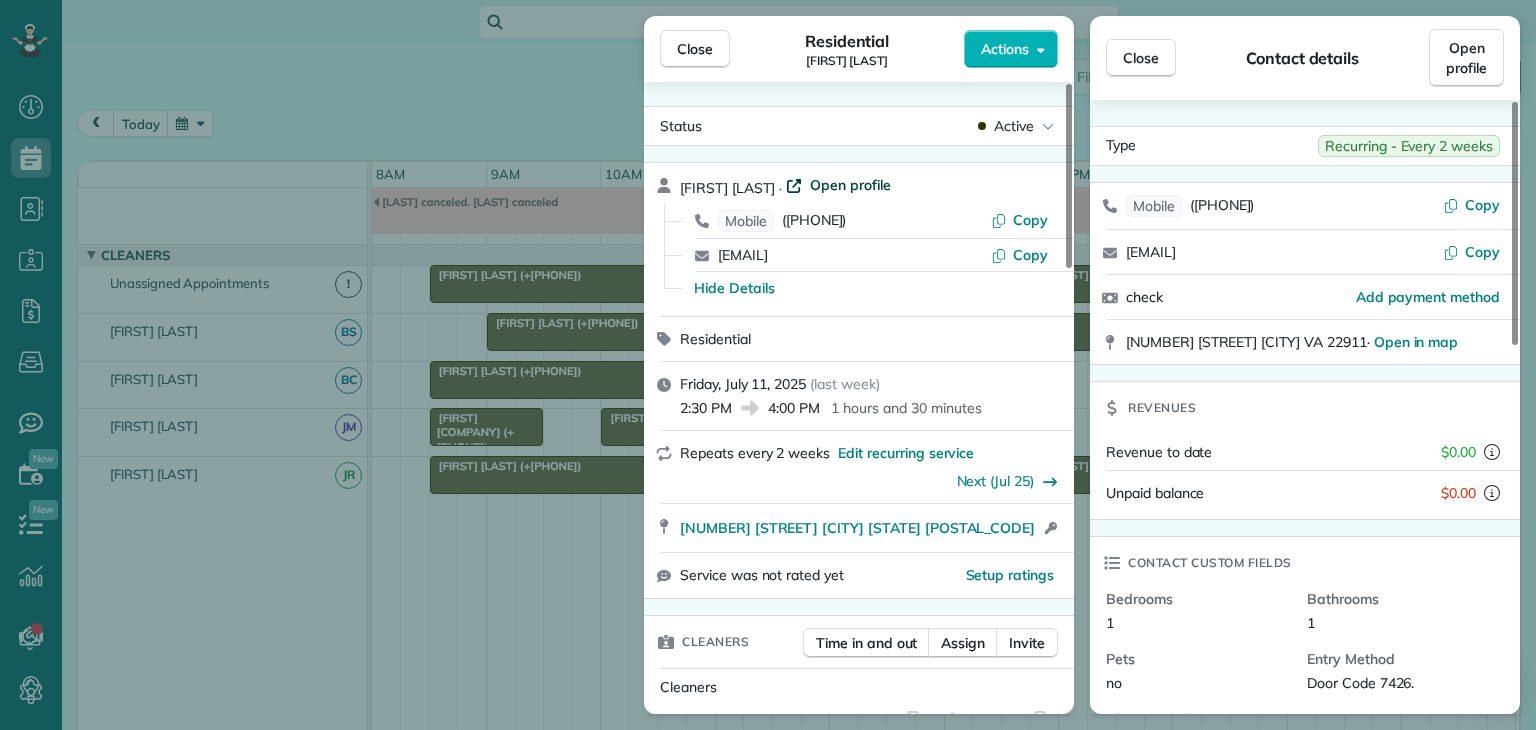 click on "Open profile" at bounding box center [850, 185] 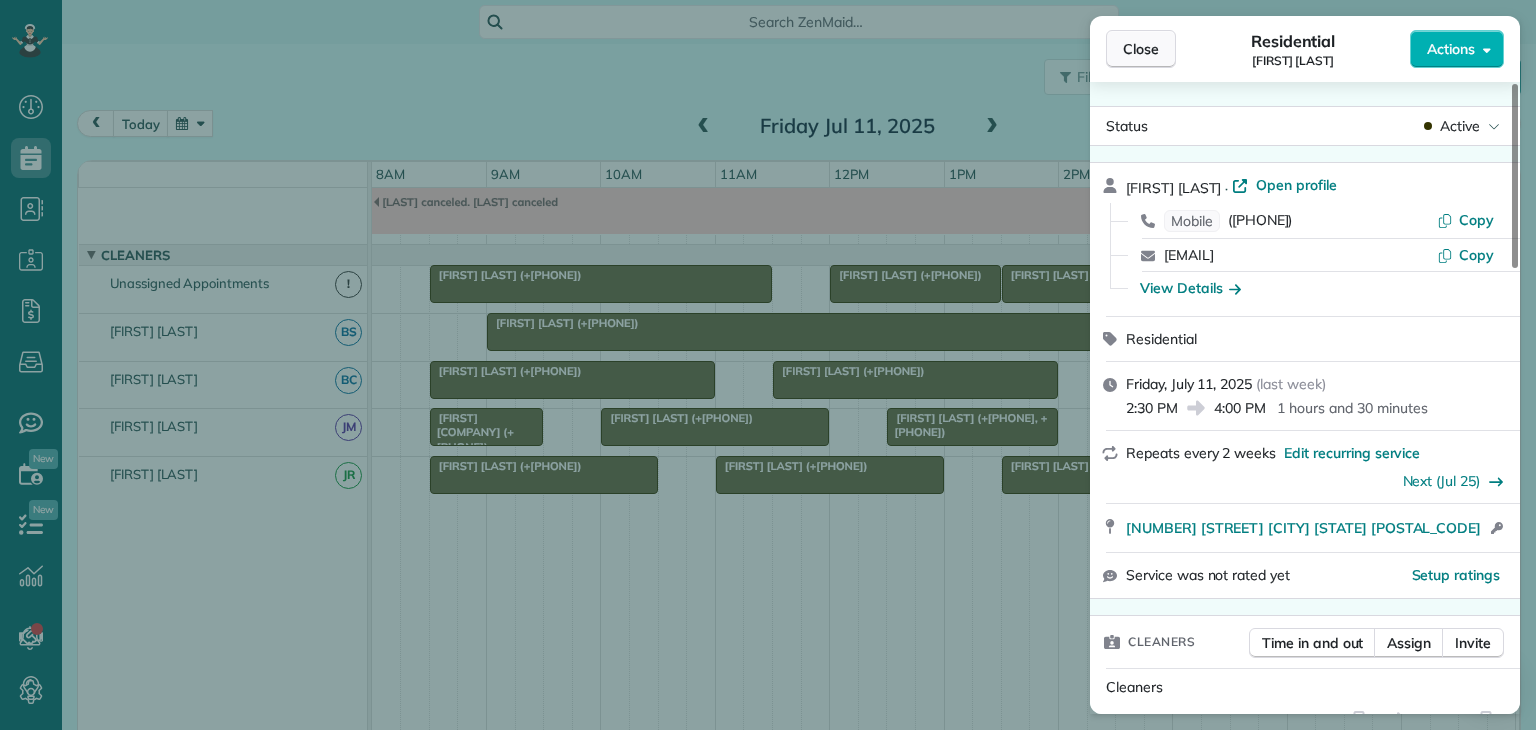 click on "Close" at bounding box center (1141, 49) 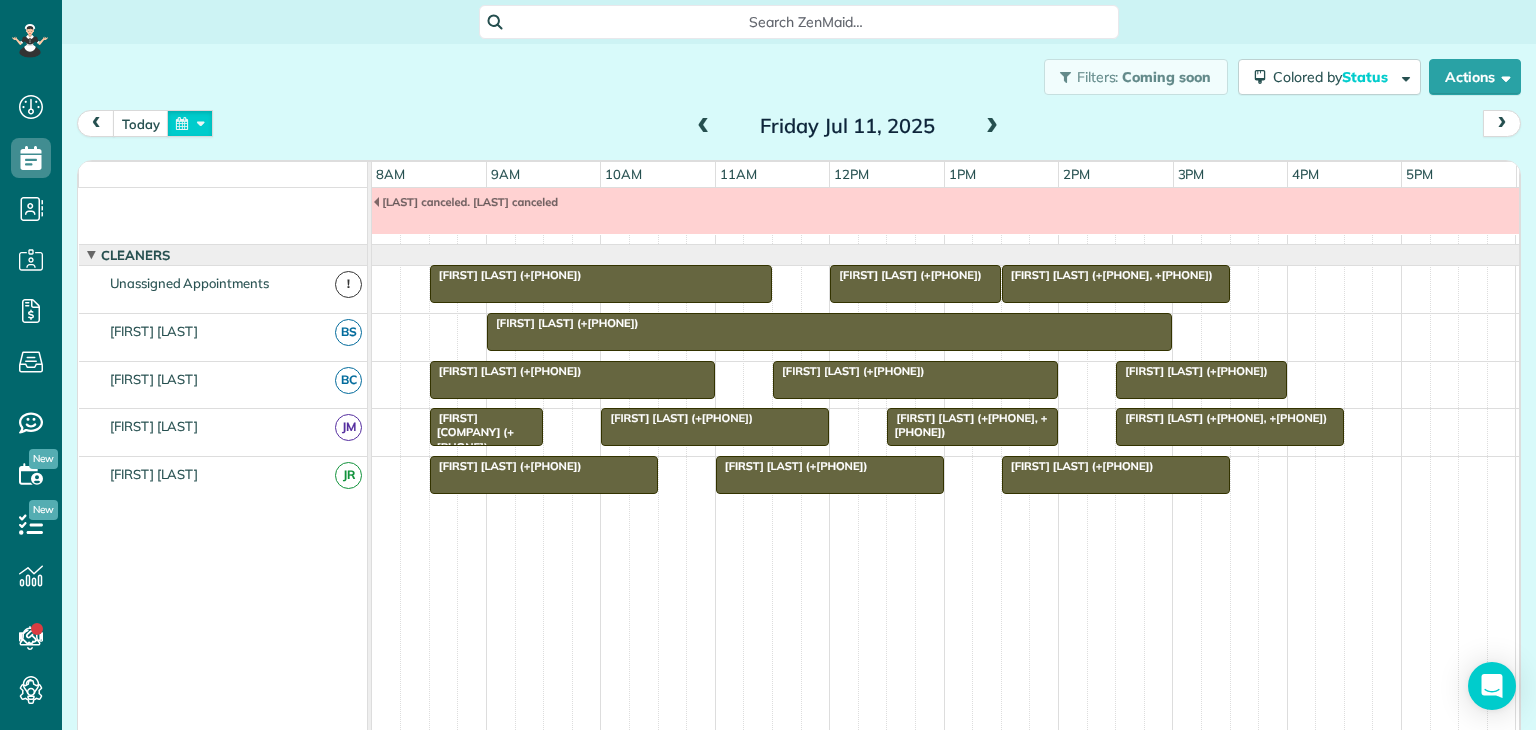 click at bounding box center (190, 123) 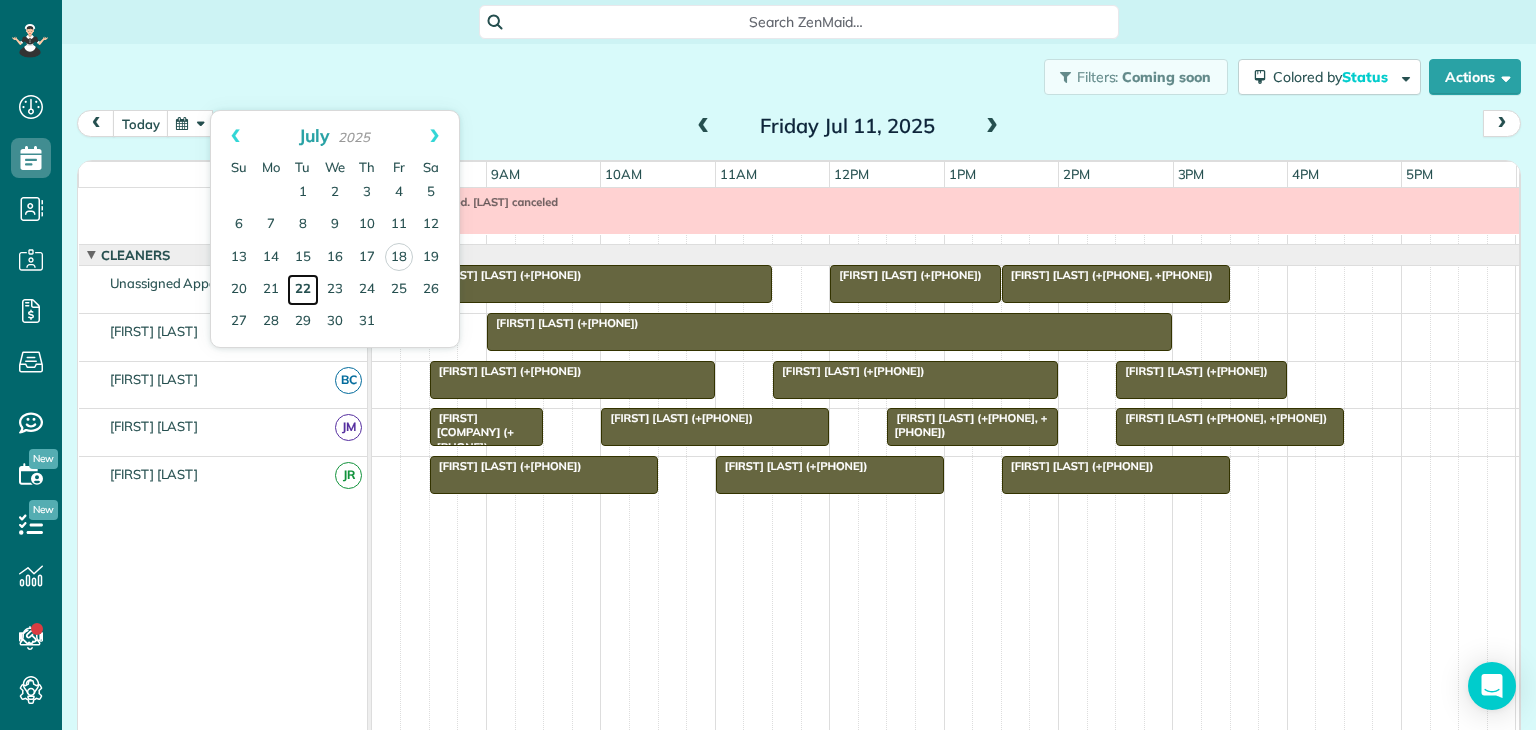 click on "22" at bounding box center [303, 290] 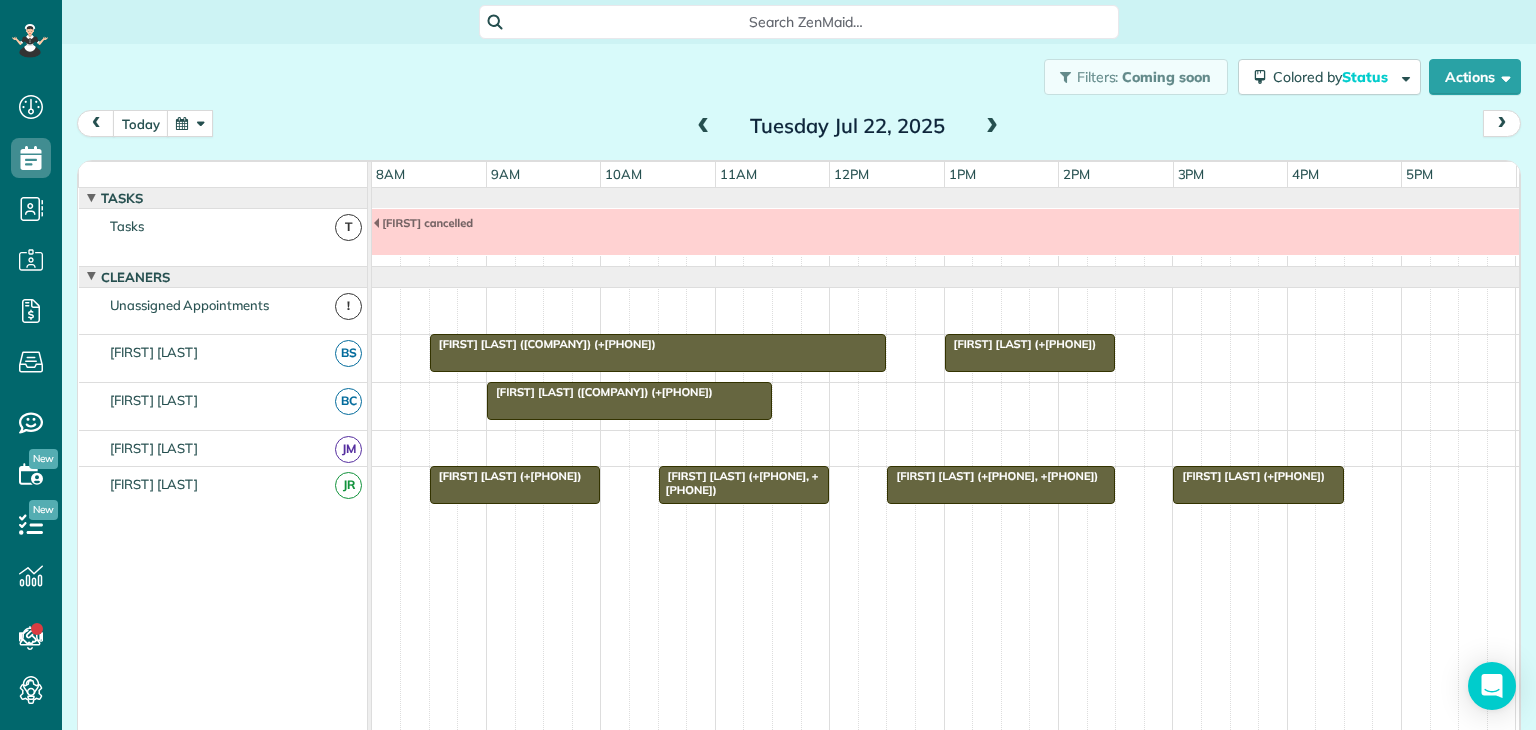 scroll, scrollTop: 21, scrollLeft: 0, axis: vertical 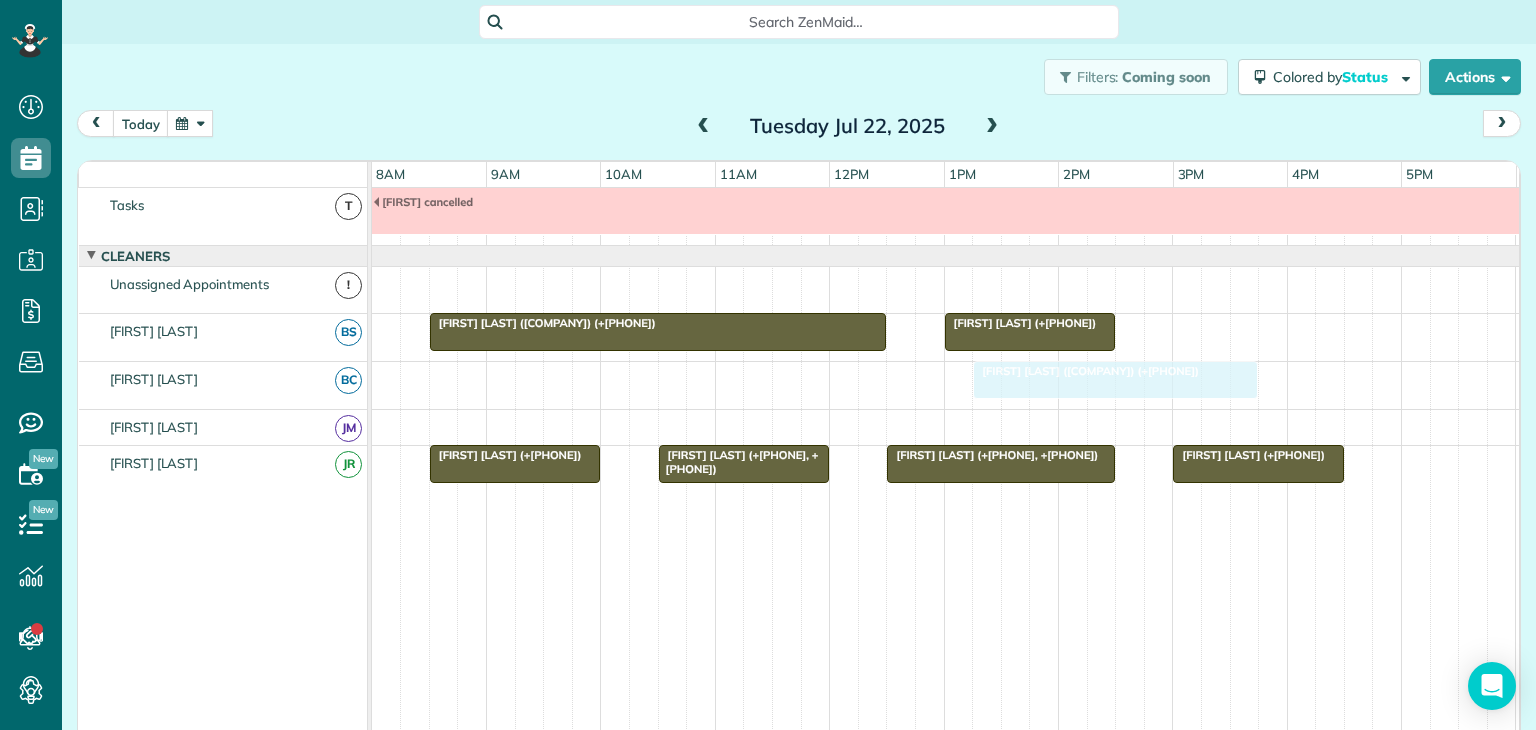 drag, startPoint x: 589, startPoint y: 380, endPoint x: 1060, endPoint y: 386, distance: 471.0382 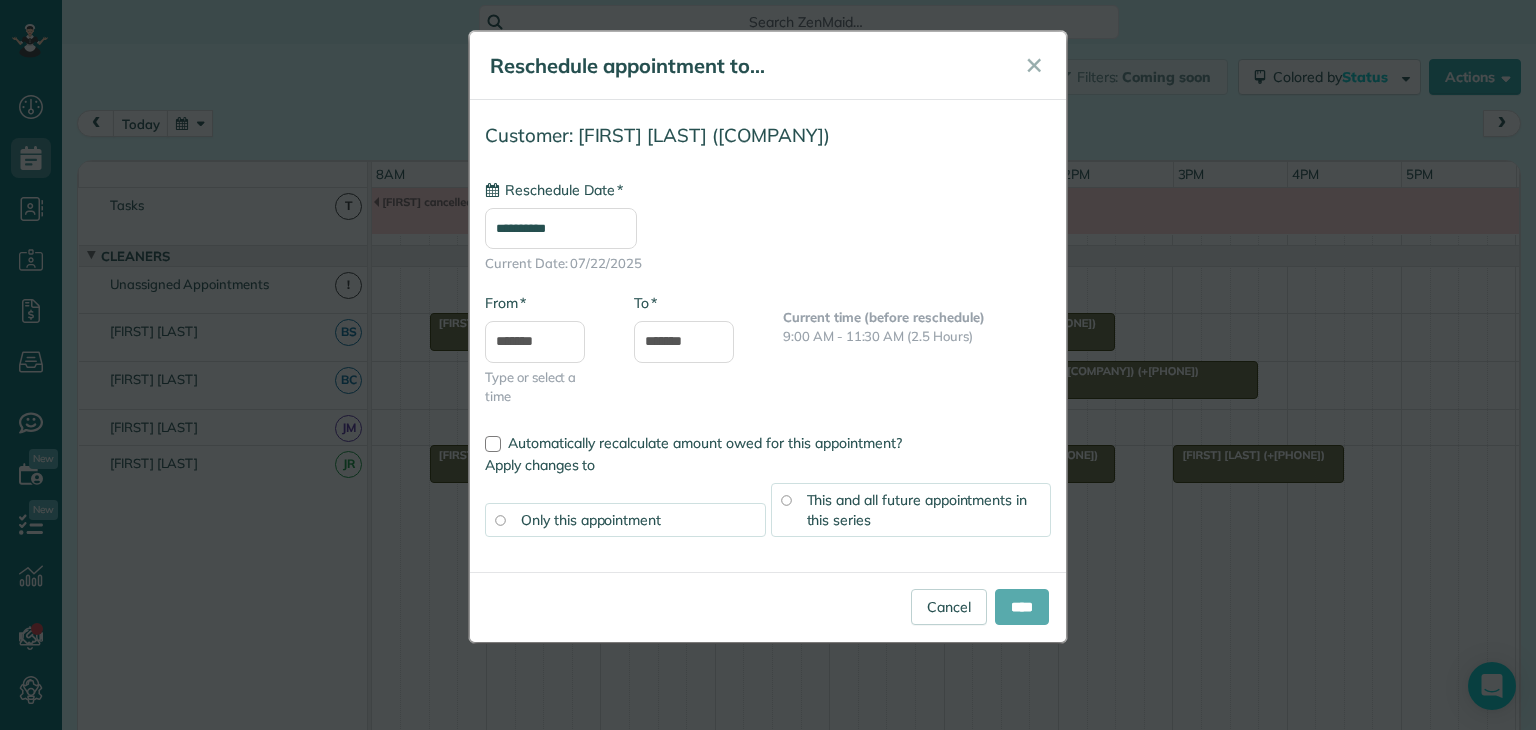 type on "**********" 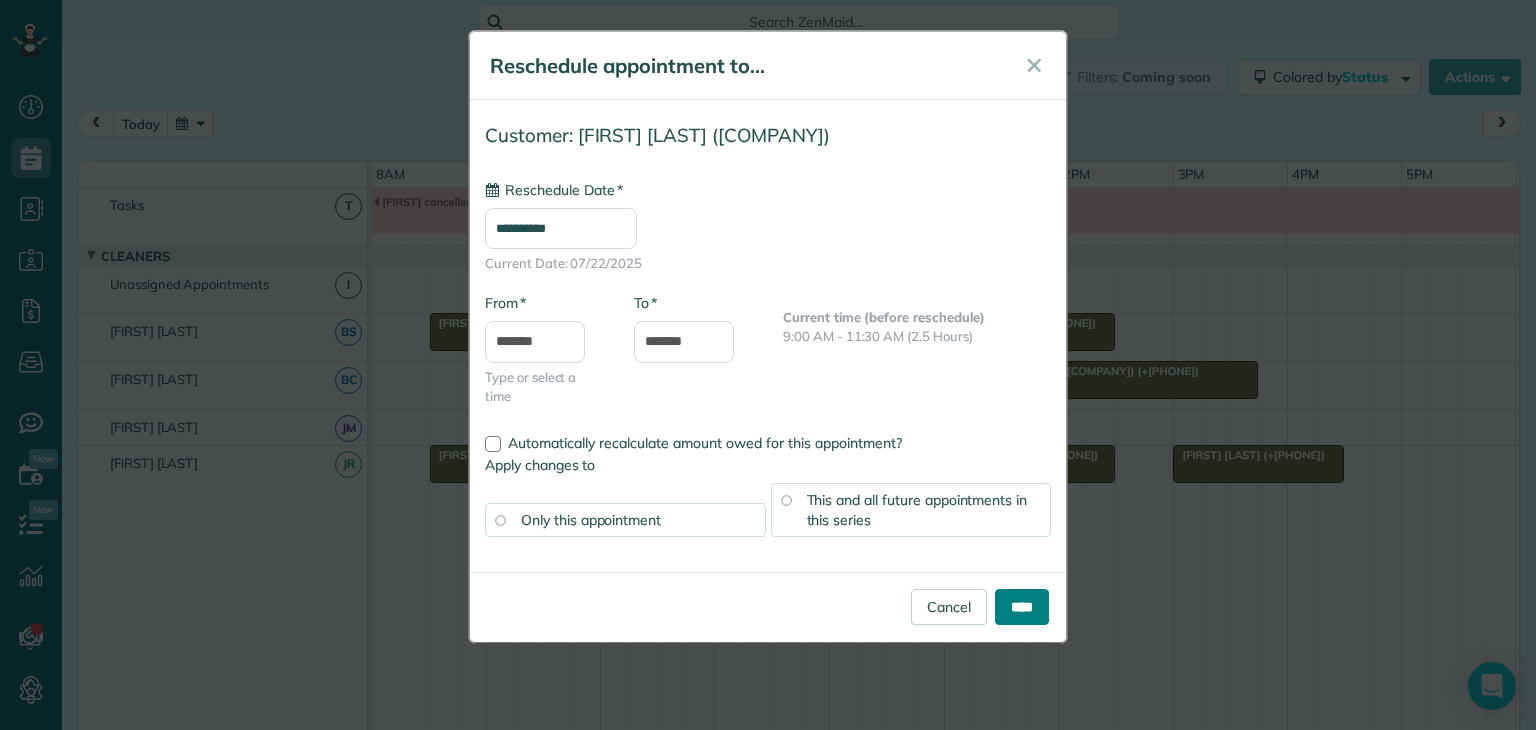 click on "****" at bounding box center (1022, 607) 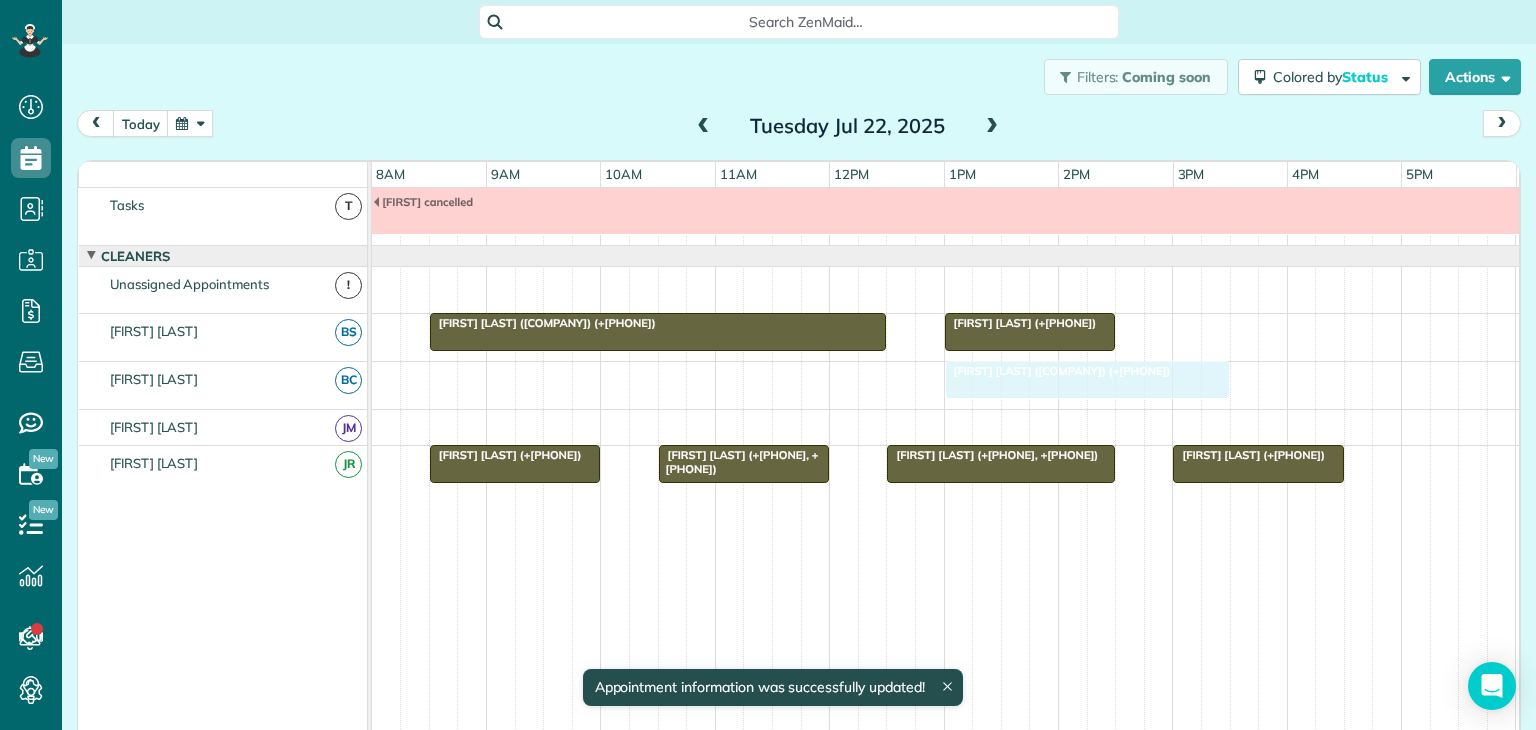 drag, startPoint x: 1004, startPoint y: 379, endPoint x: 975, endPoint y: 383, distance: 29.274563 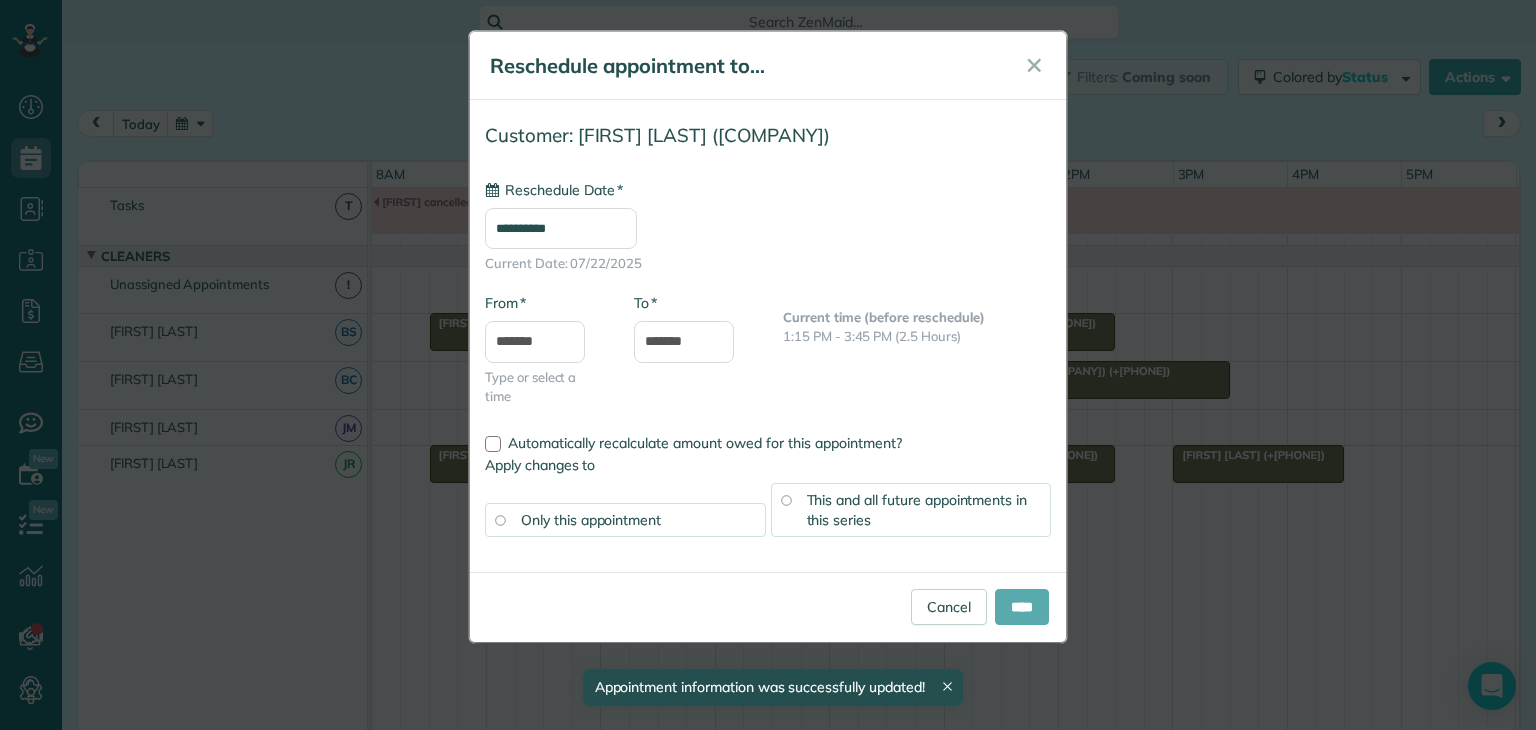 type on "**********" 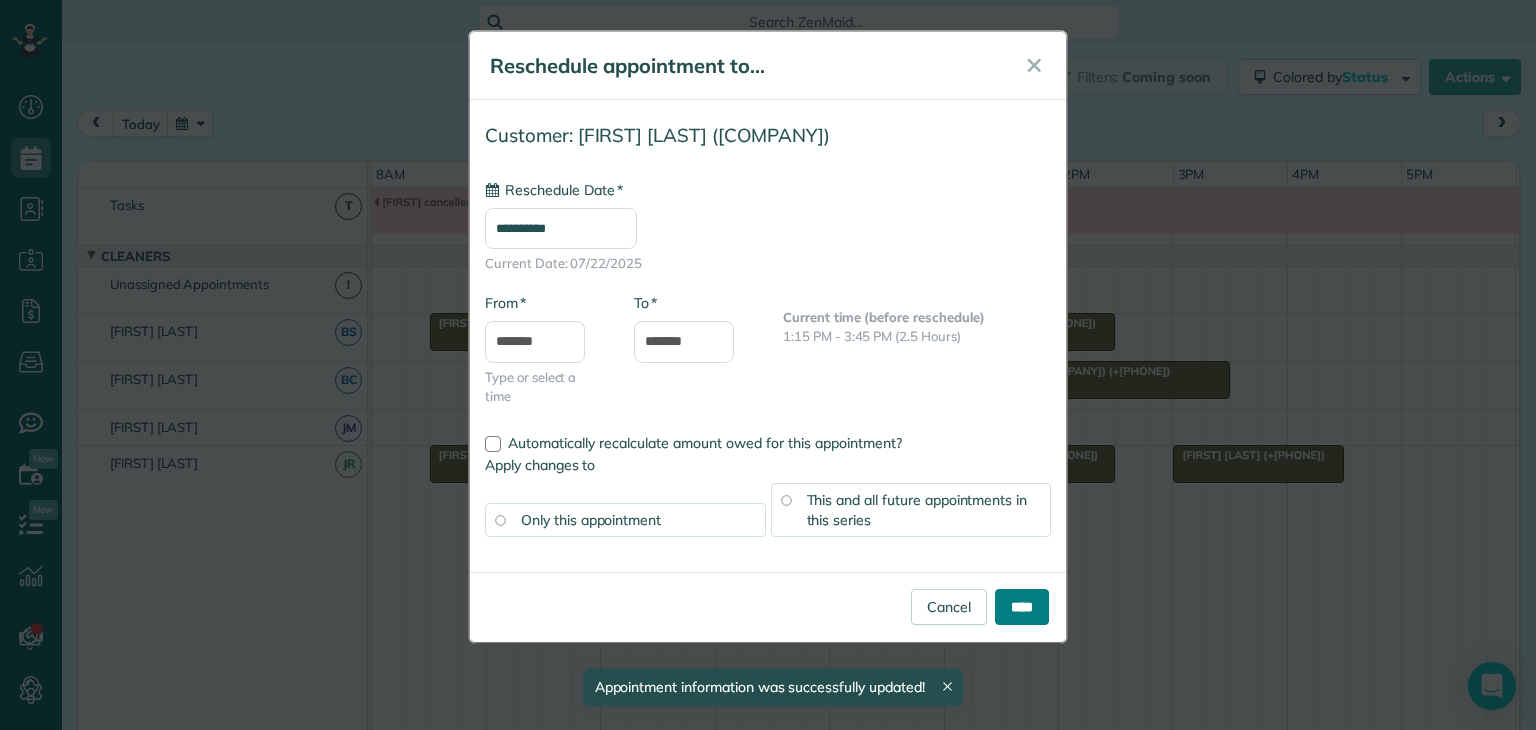 click on "****" at bounding box center (1022, 607) 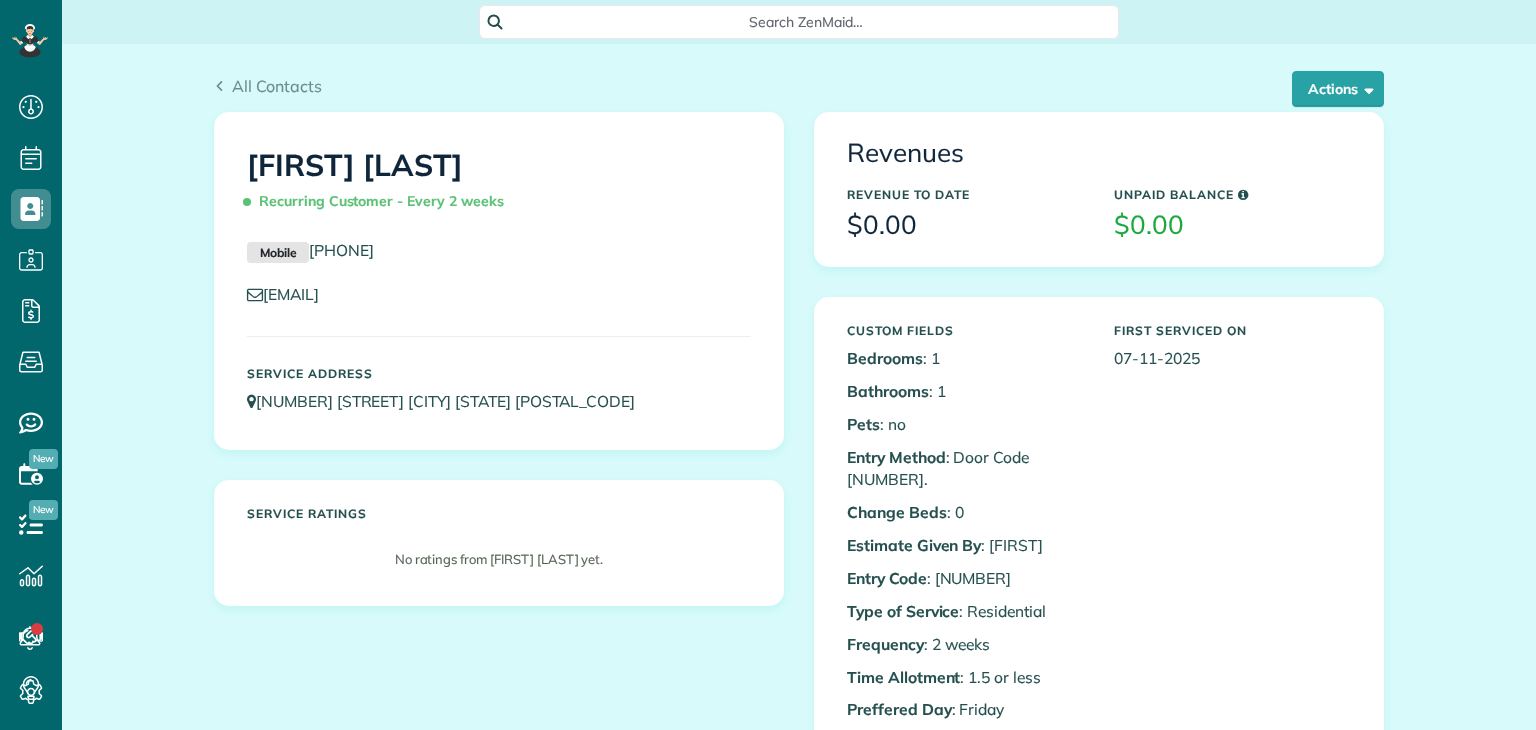 scroll, scrollTop: 0, scrollLeft: 0, axis: both 